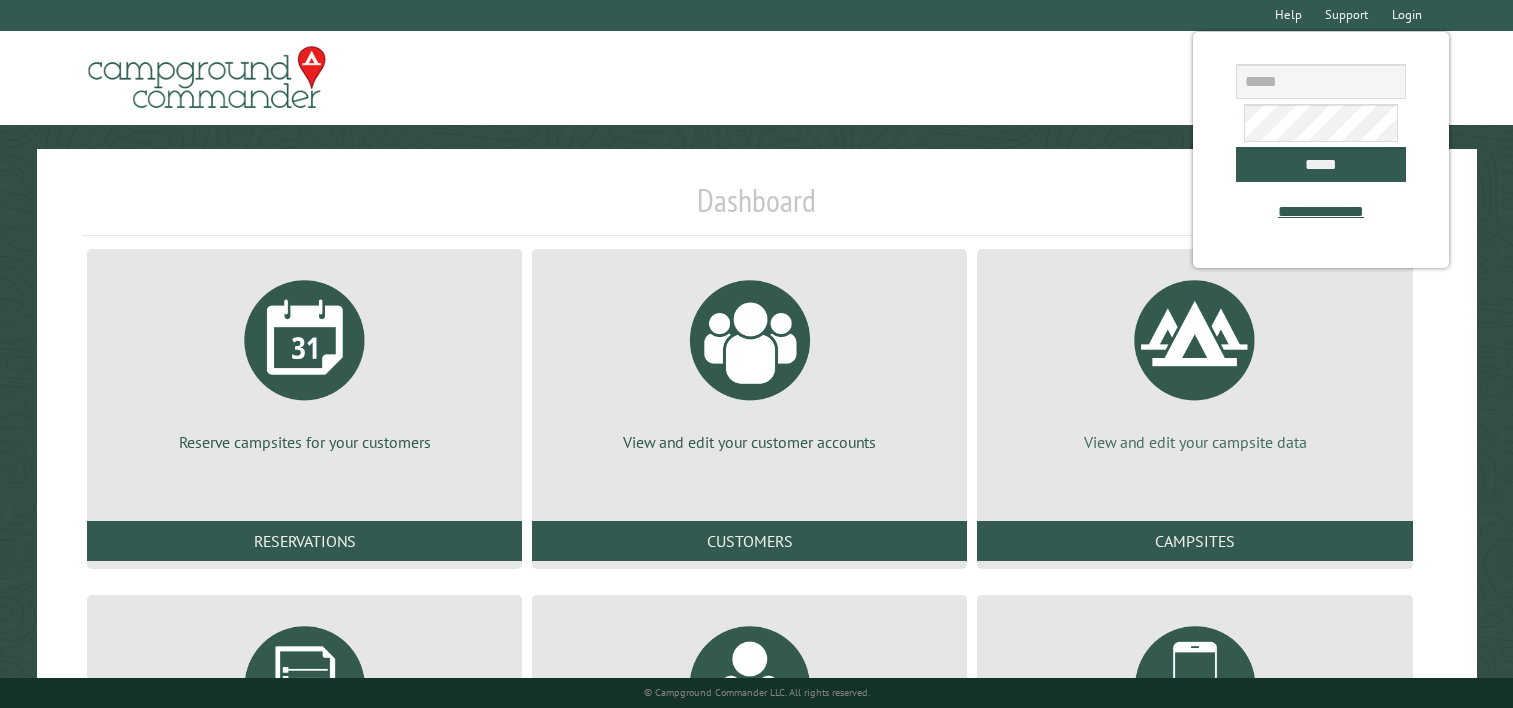 scroll, scrollTop: 0, scrollLeft: 0, axis: both 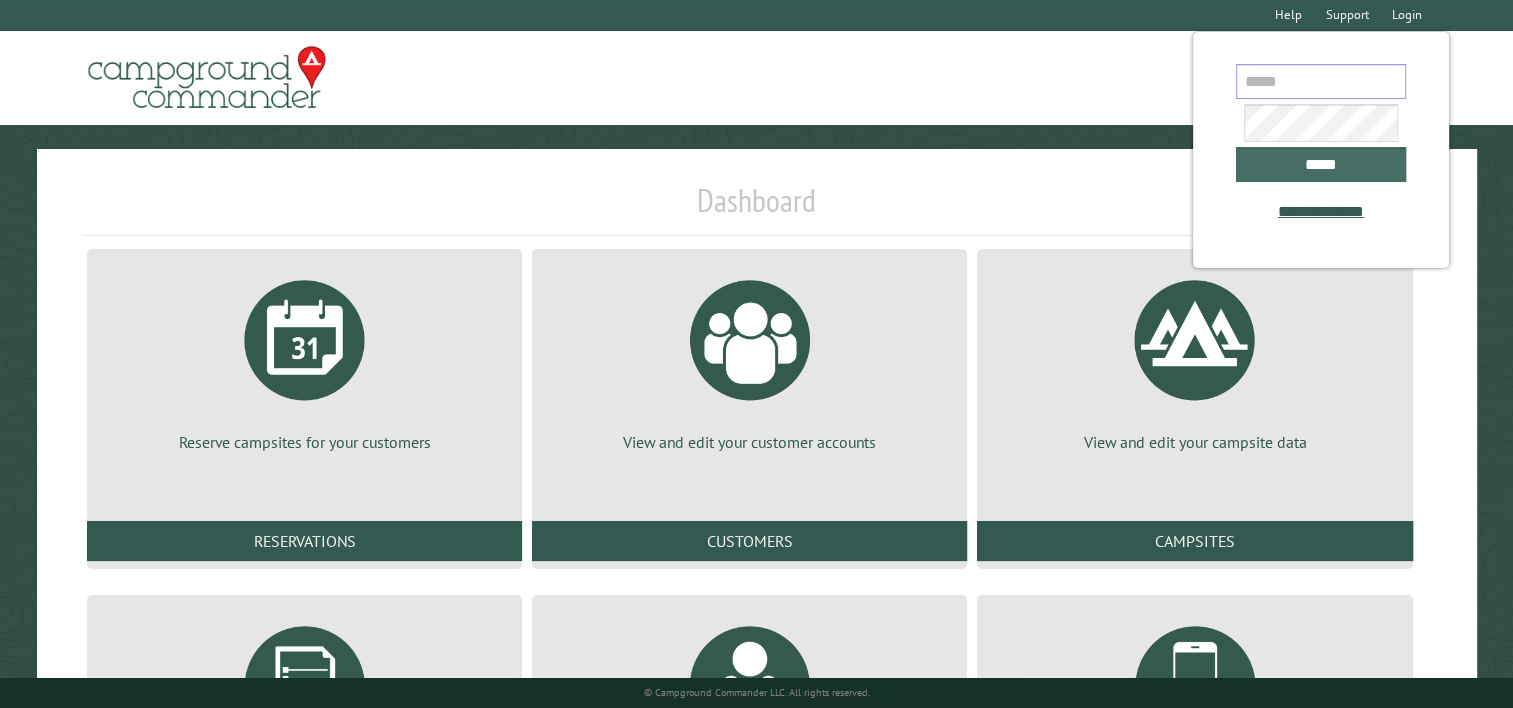 type on "**********" 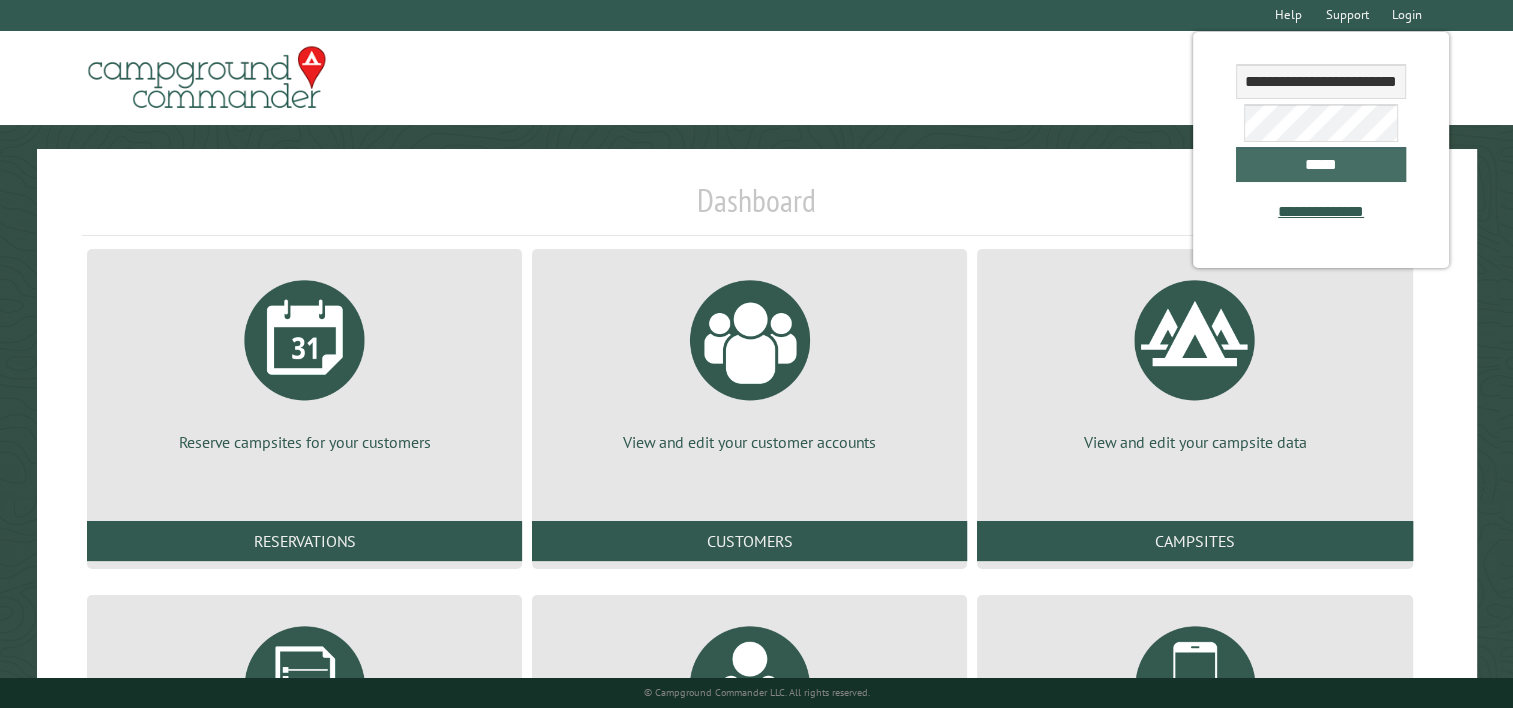 click on "*****" at bounding box center (1321, 164) 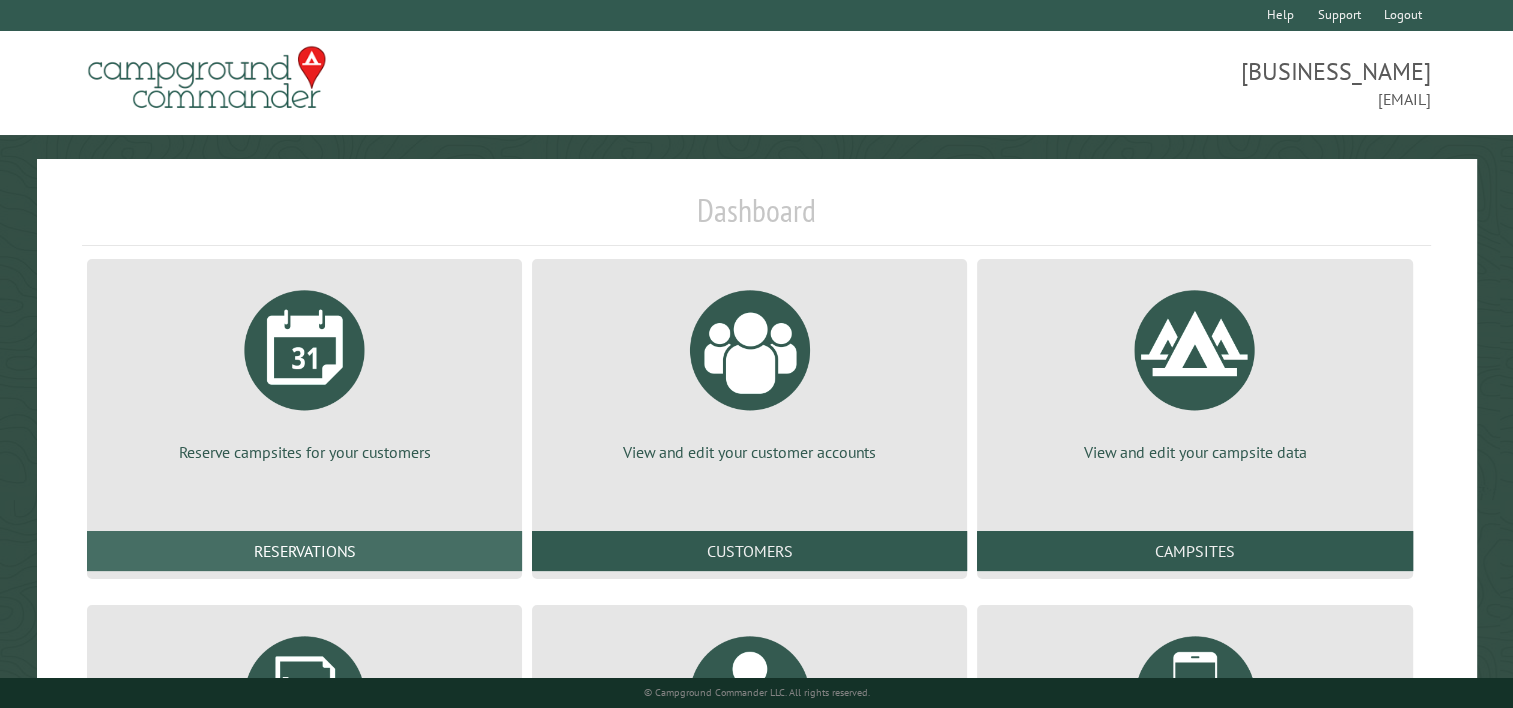 click on "Reservations" at bounding box center [304, 551] 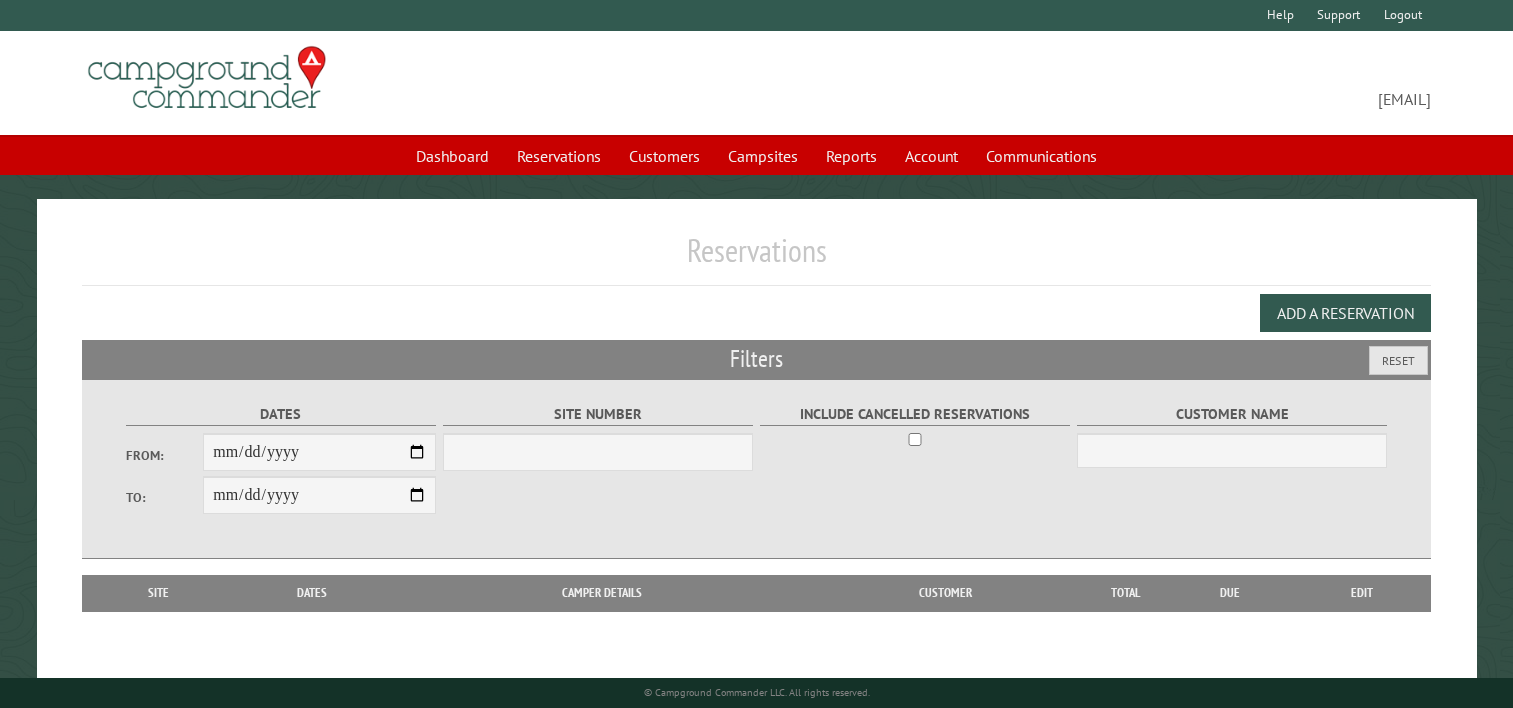 scroll, scrollTop: 0, scrollLeft: 0, axis: both 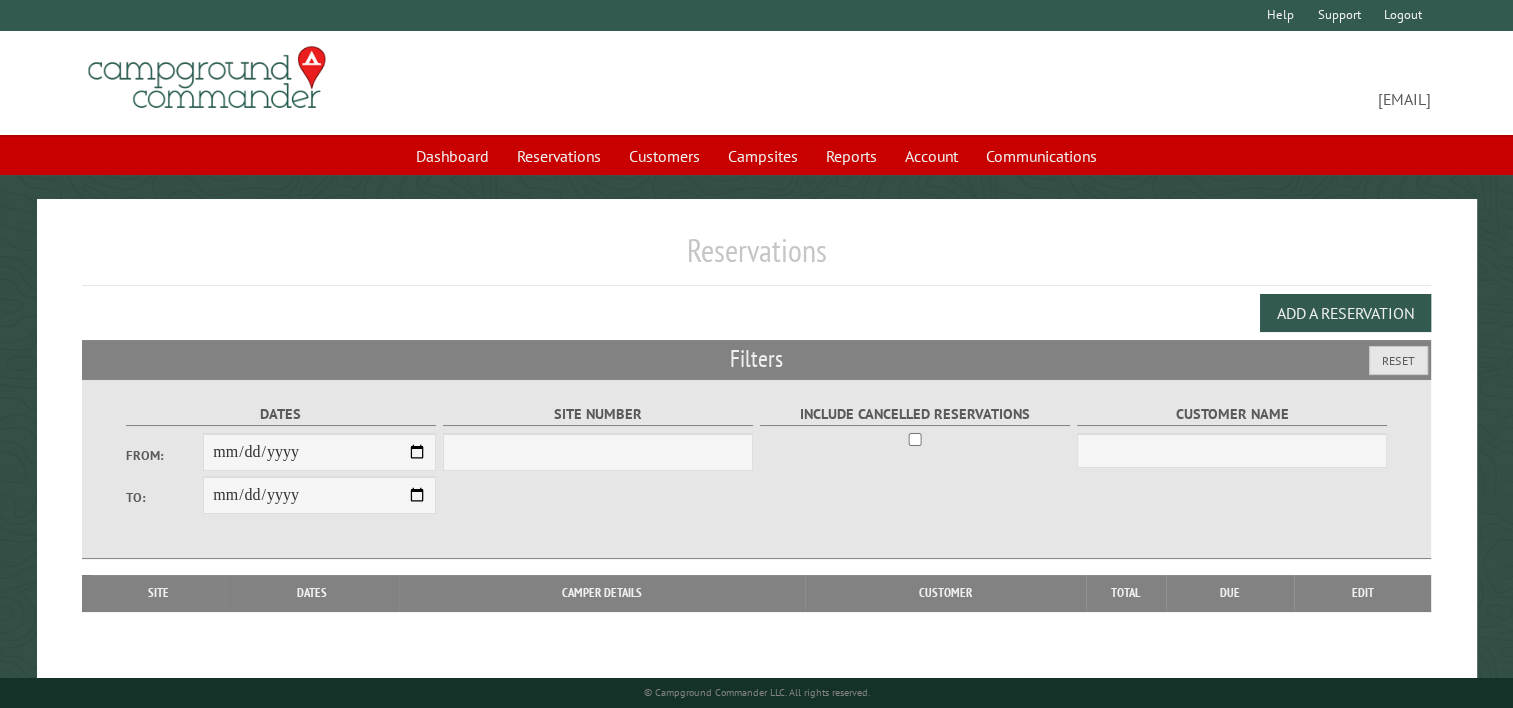 select on "***" 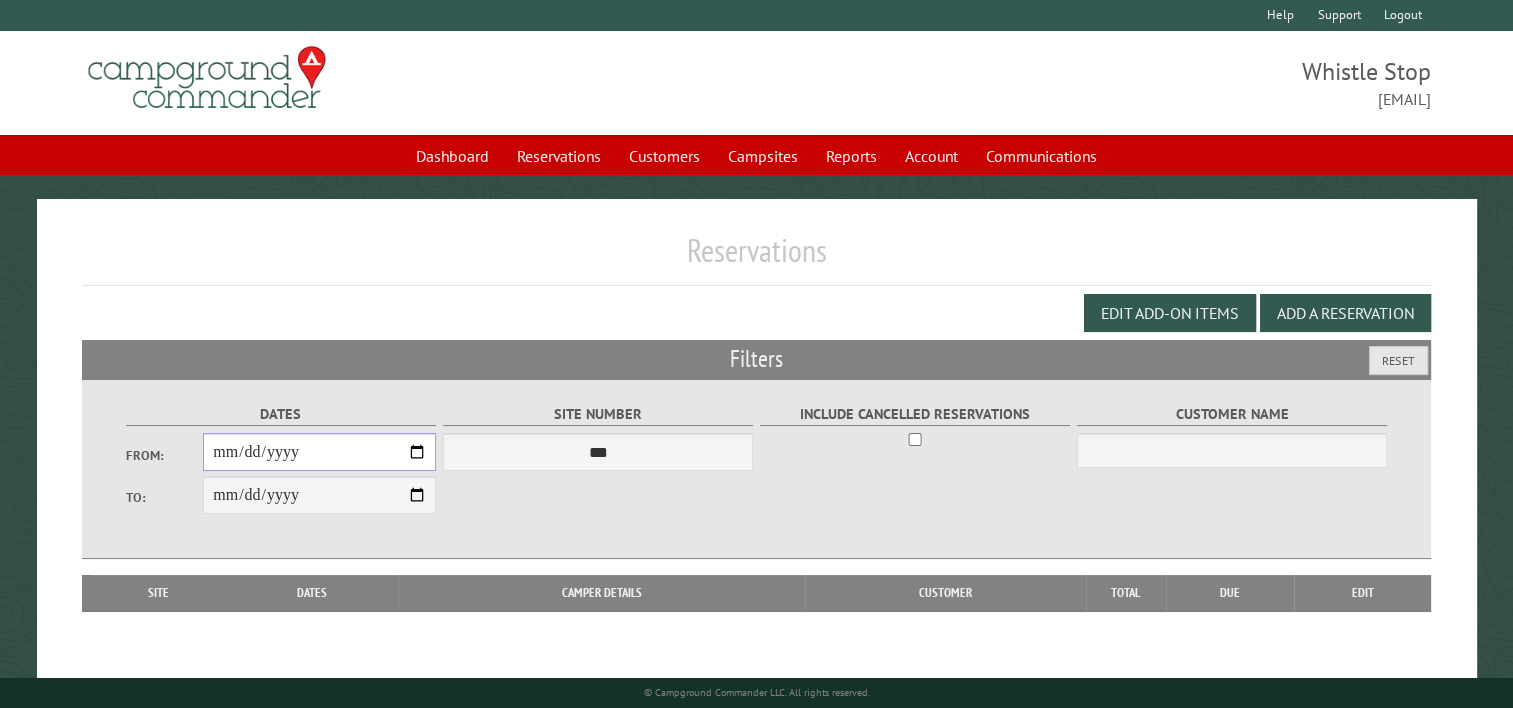 click on "From:" at bounding box center [319, 452] 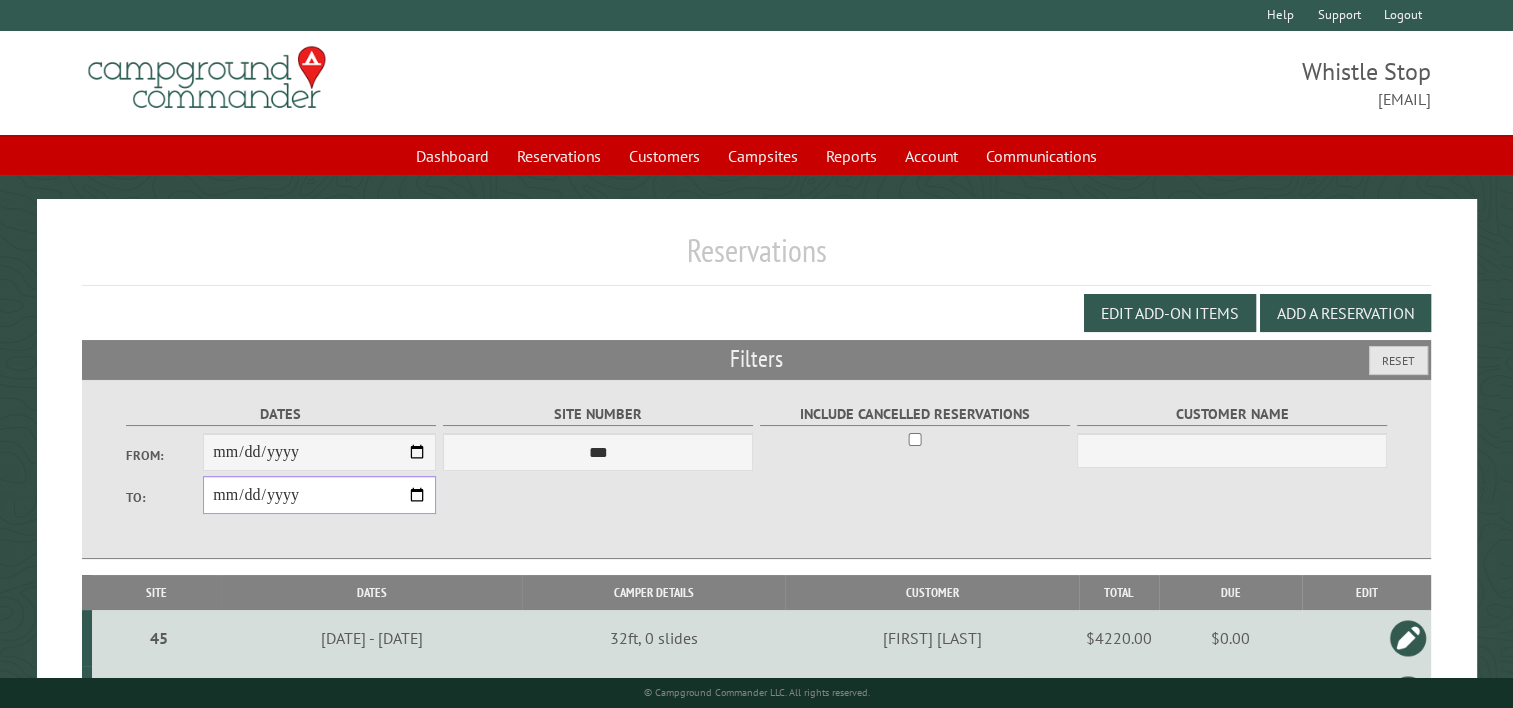 click on "**********" at bounding box center [319, 495] 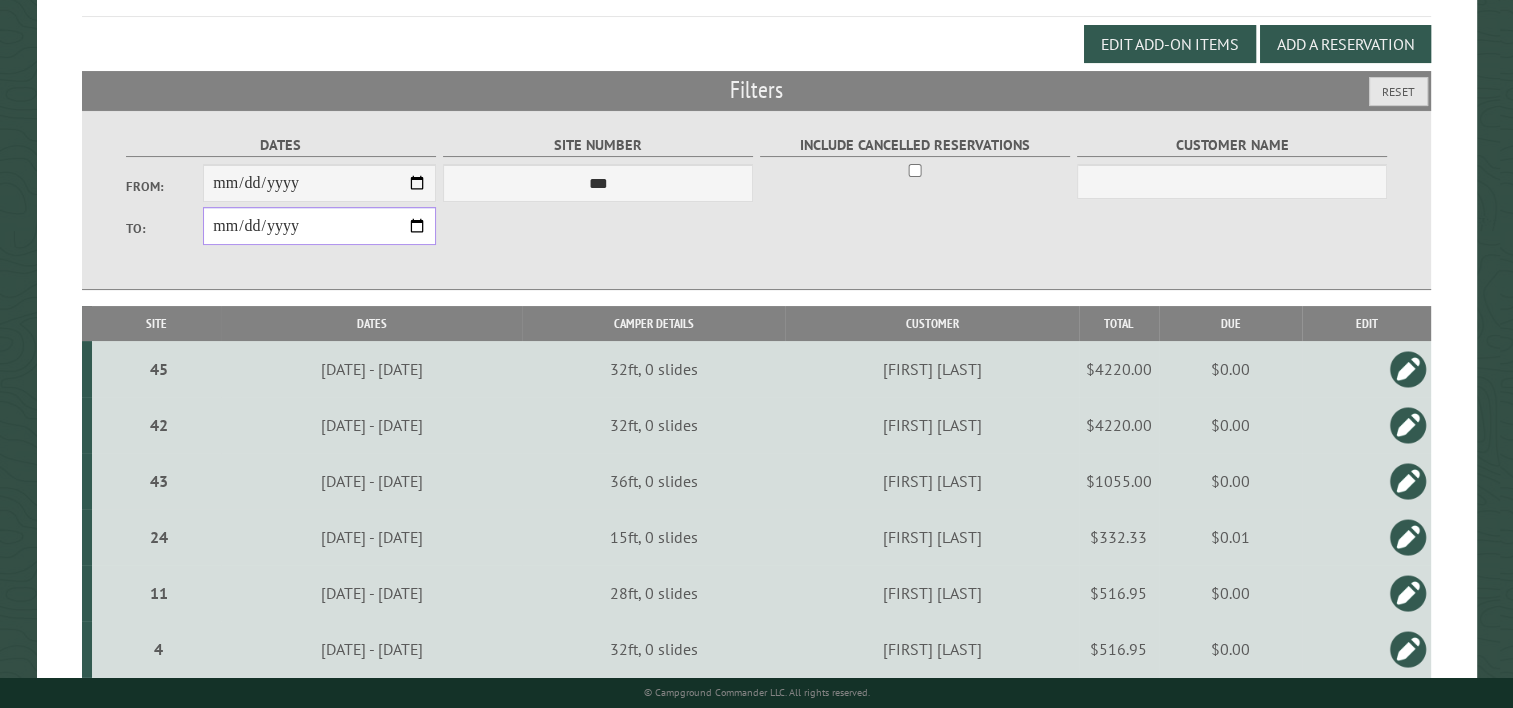 scroll, scrollTop: 0, scrollLeft: 0, axis: both 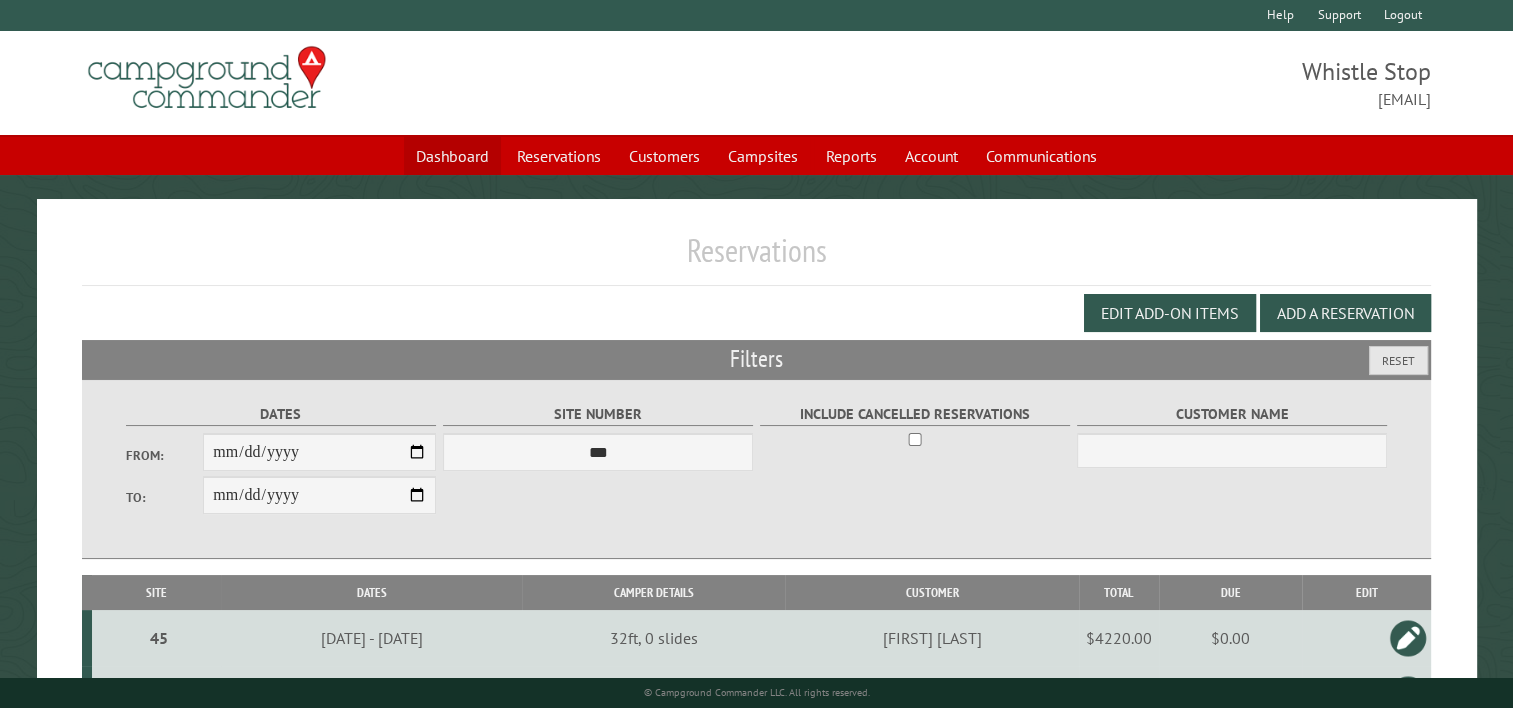 click on "Dashboard" at bounding box center (452, 156) 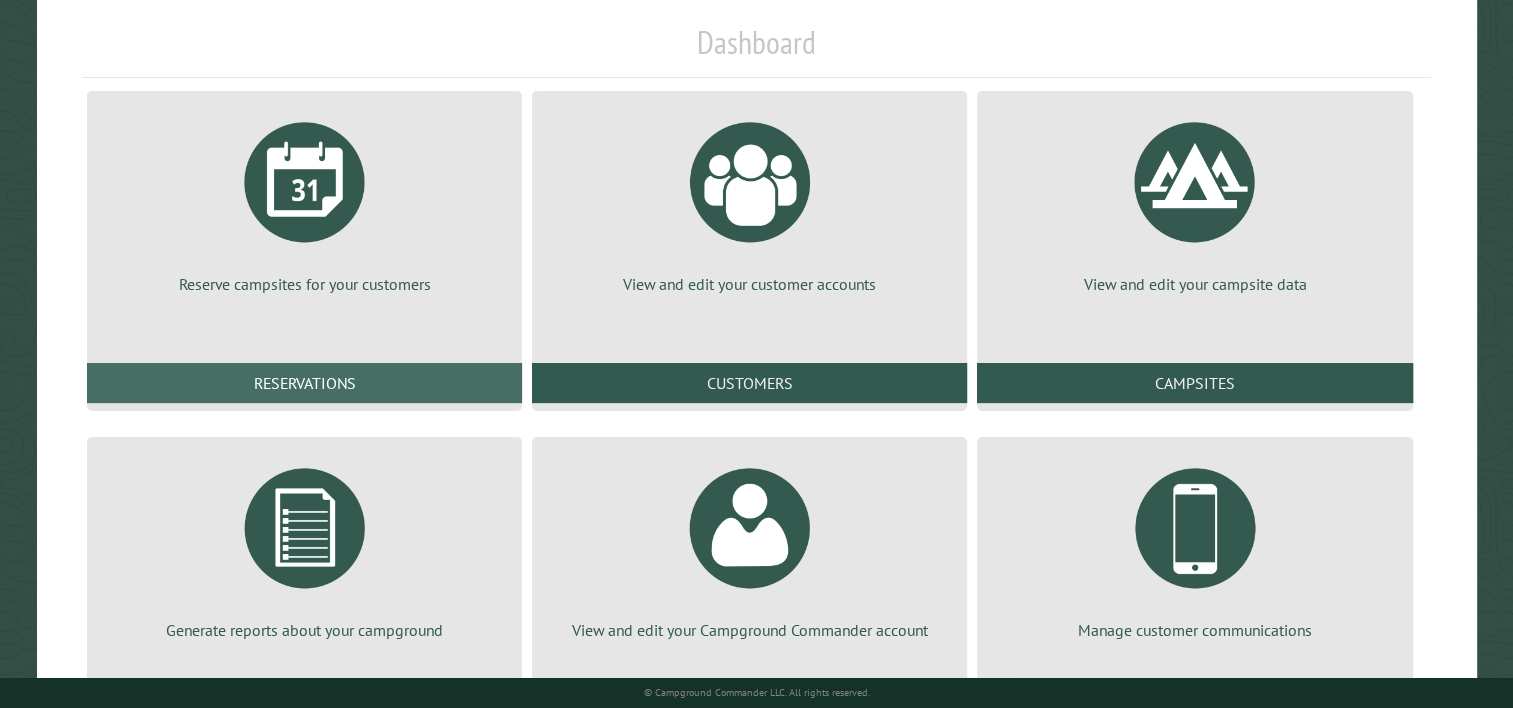 scroll, scrollTop: 293, scrollLeft: 0, axis: vertical 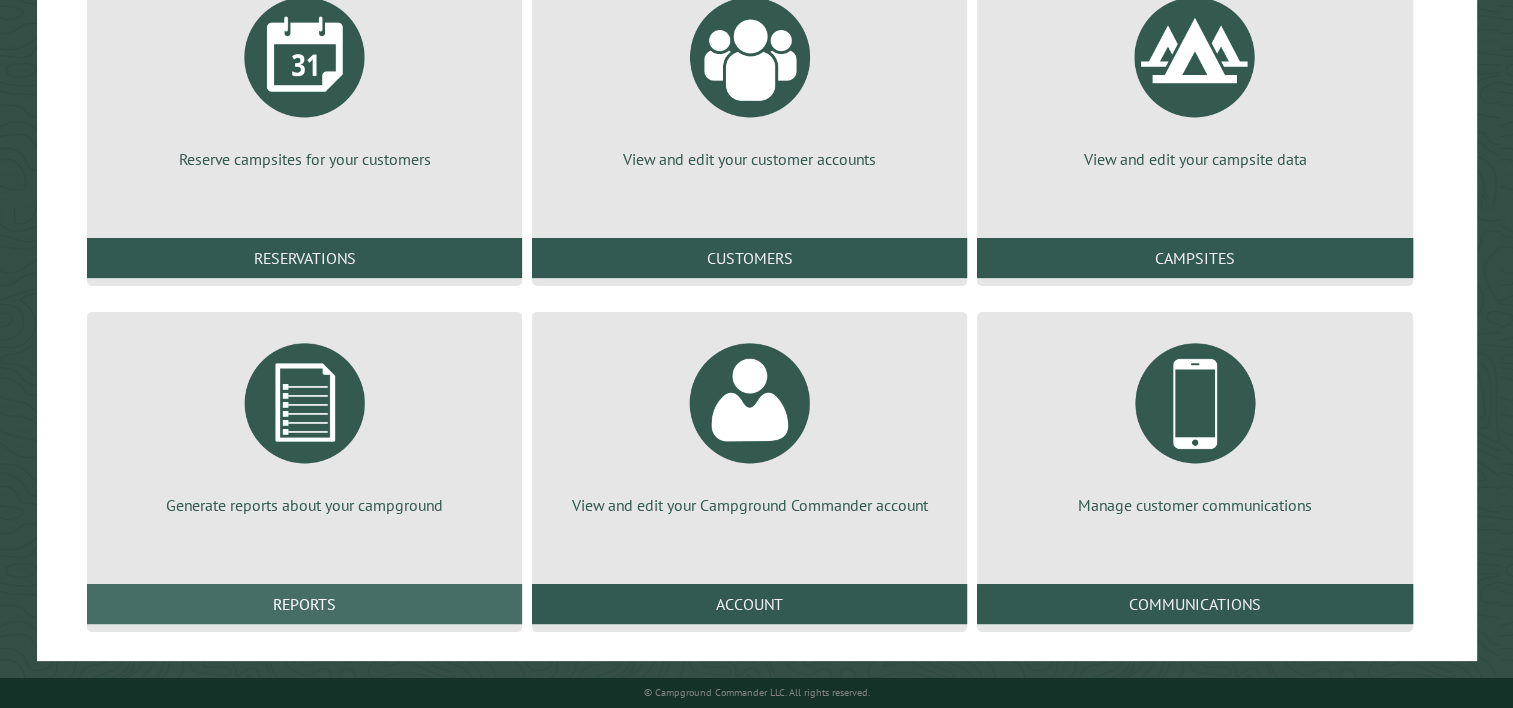 click on "Reports" at bounding box center (304, 604) 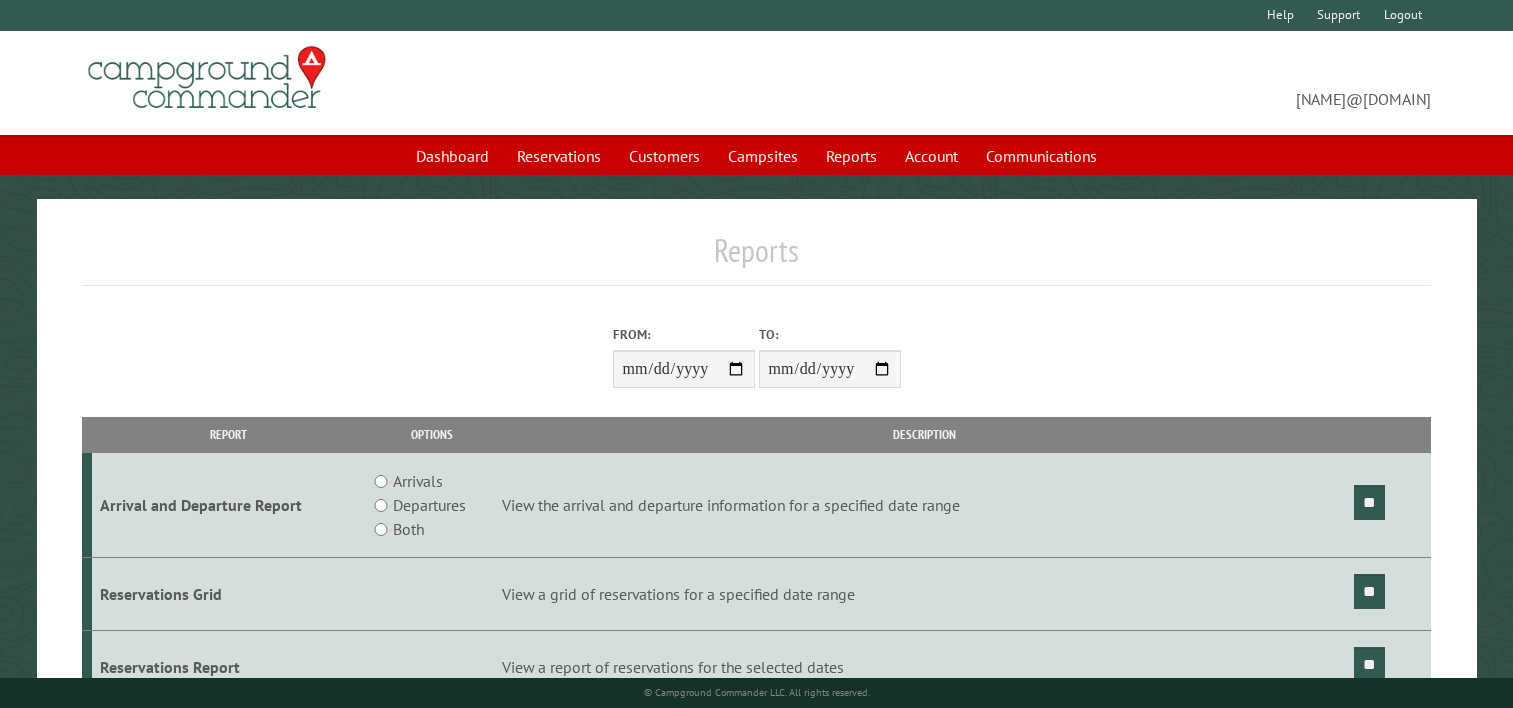 scroll, scrollTop: 0, scrollLeft: 0, axis: both 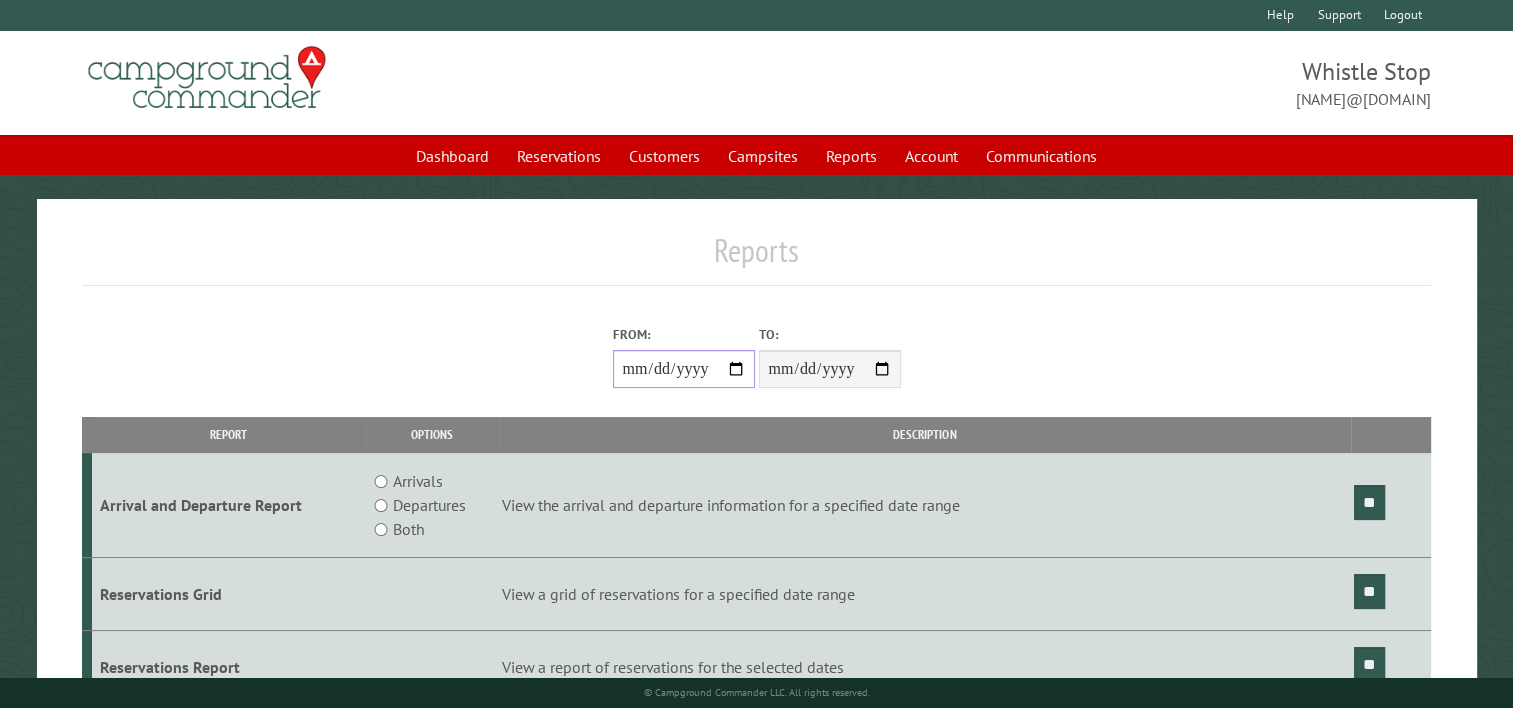 click on "From:" at bounding box center [684, 369] 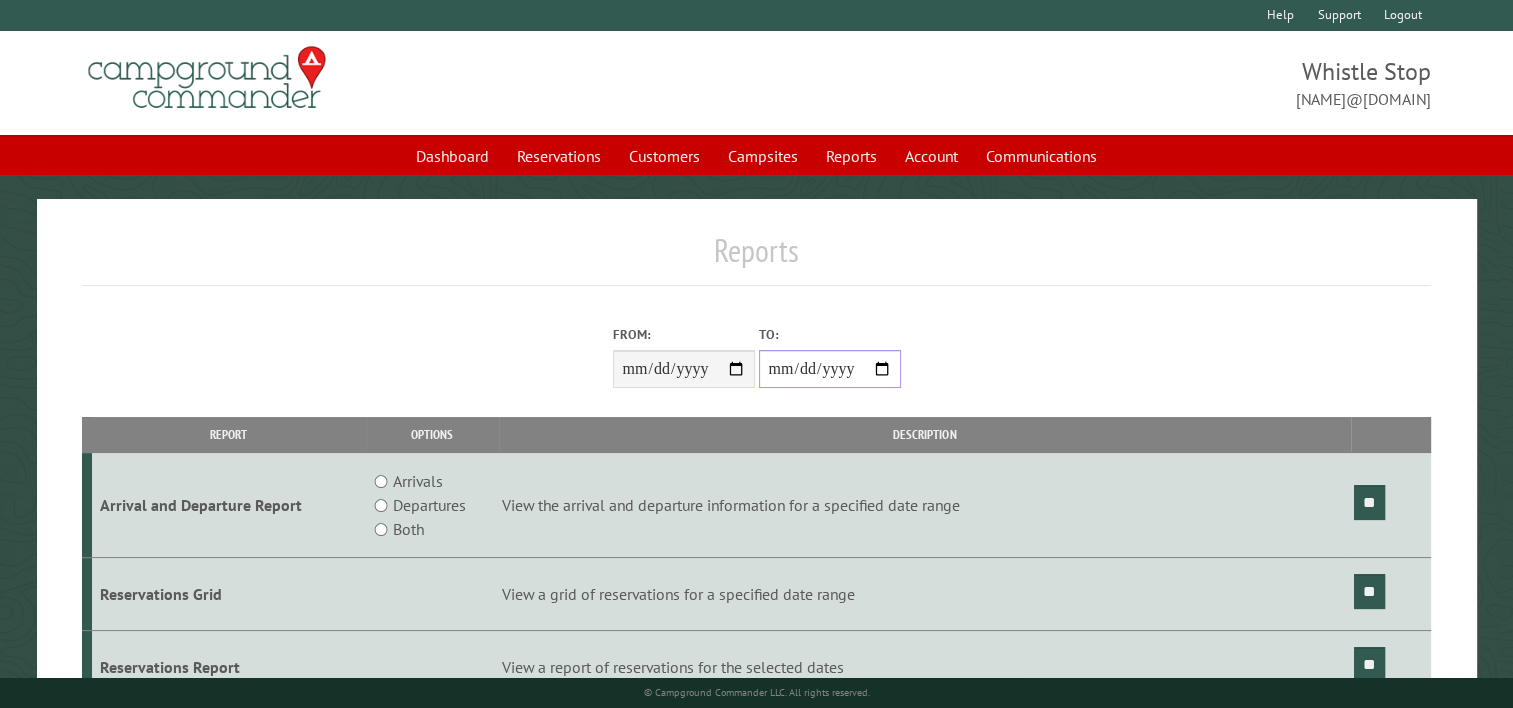 click on "**********" at bounding box center (830, 369) 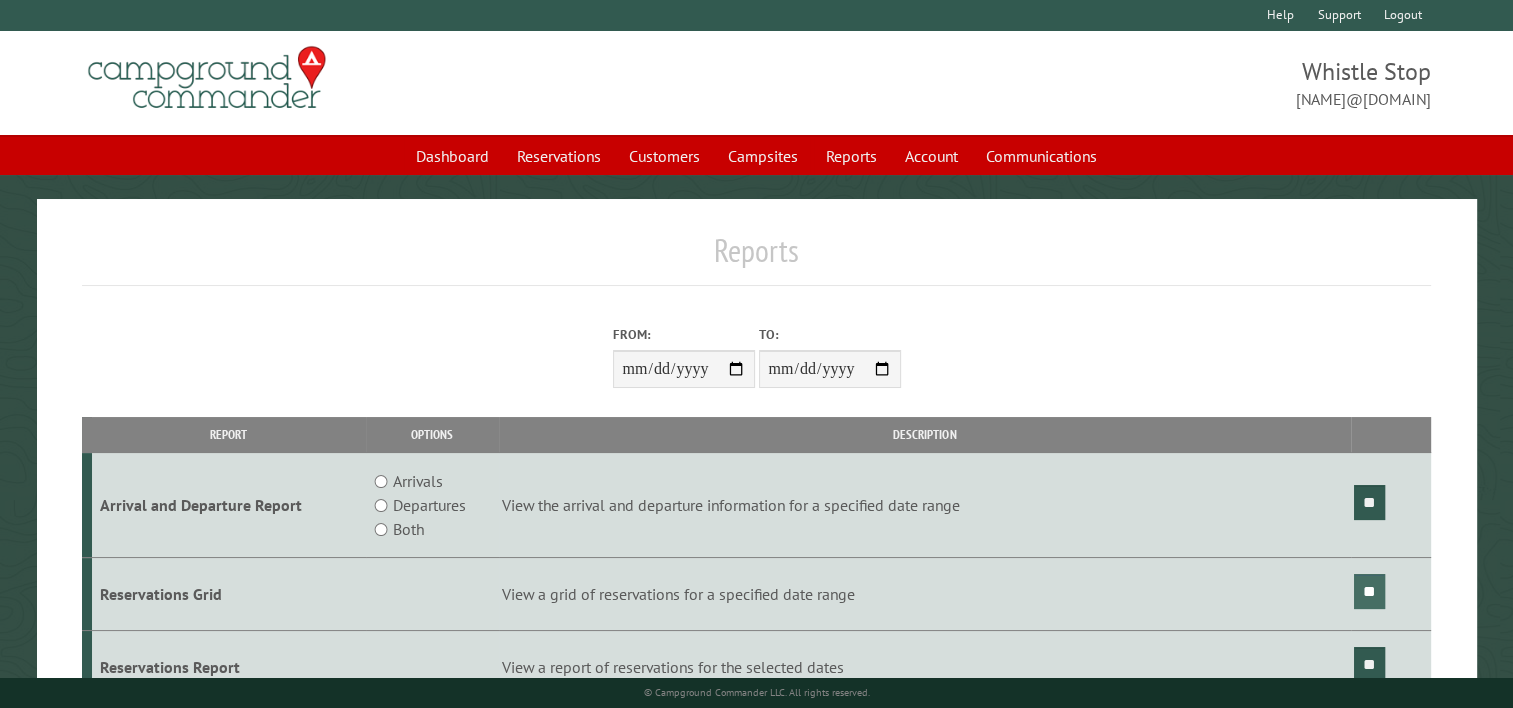 click on "**" at bounding box center [1369, 591] 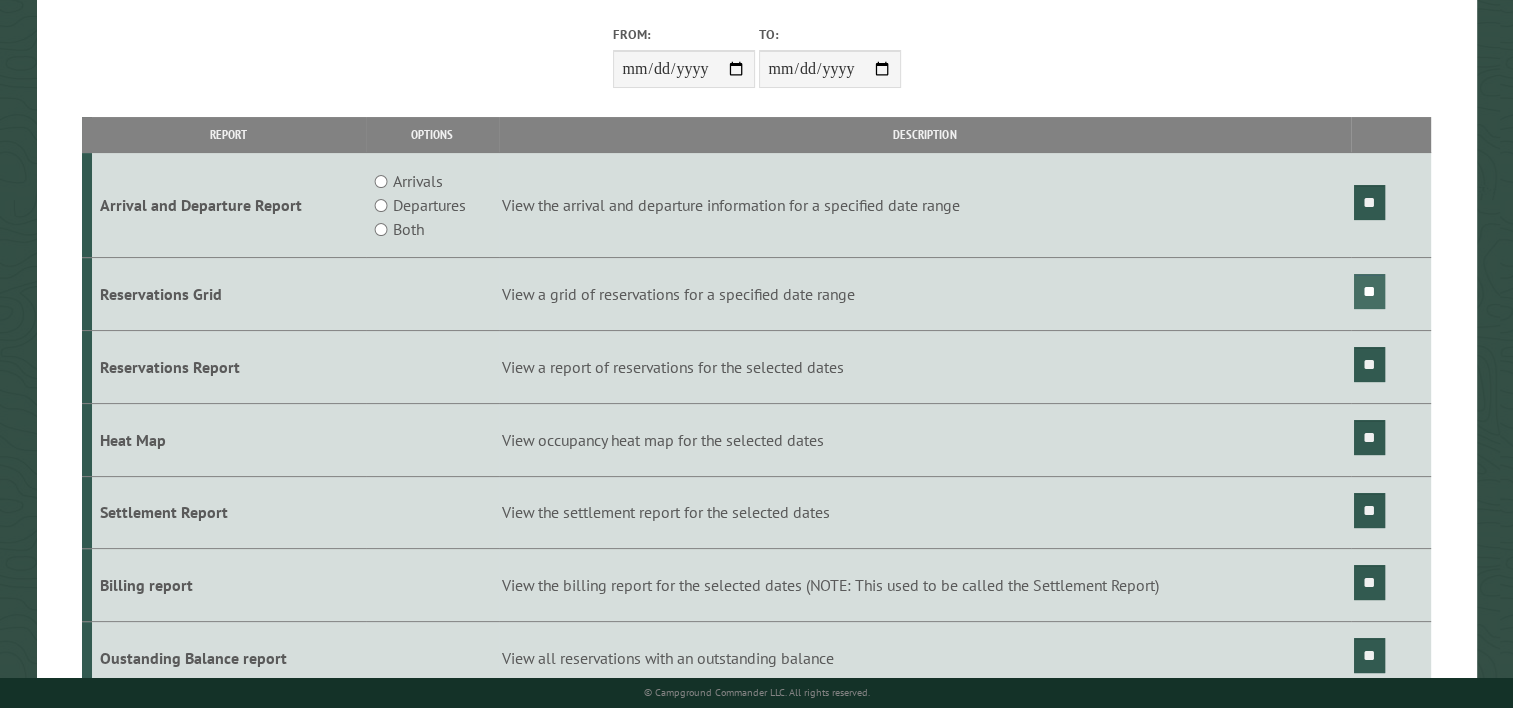 scroll, scrollTop: 0, scrollLeft: 0, axis: both 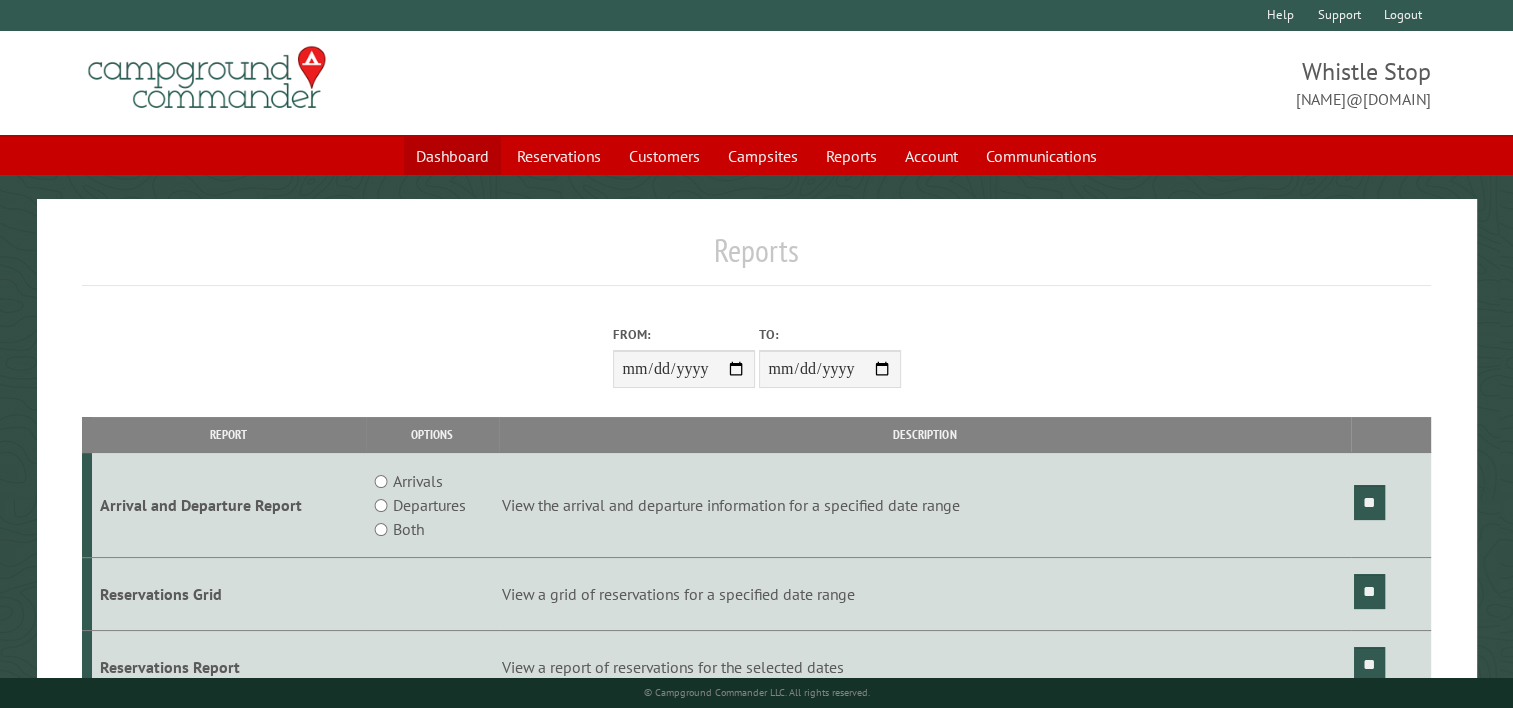 click on "Dashboard" at bounding box center [452, 156] 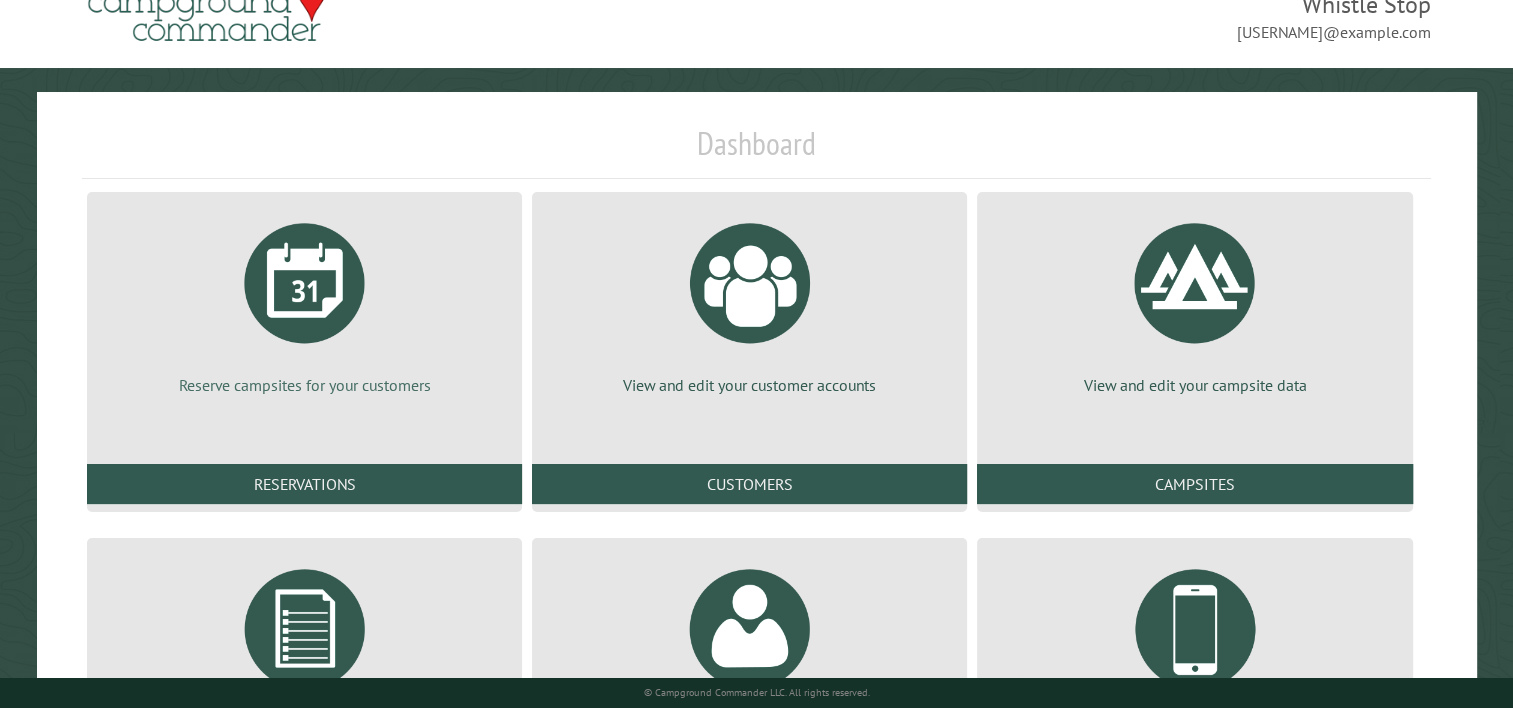 scroll, scrollTop: 293, scrollLeft: 0, axis: vertical 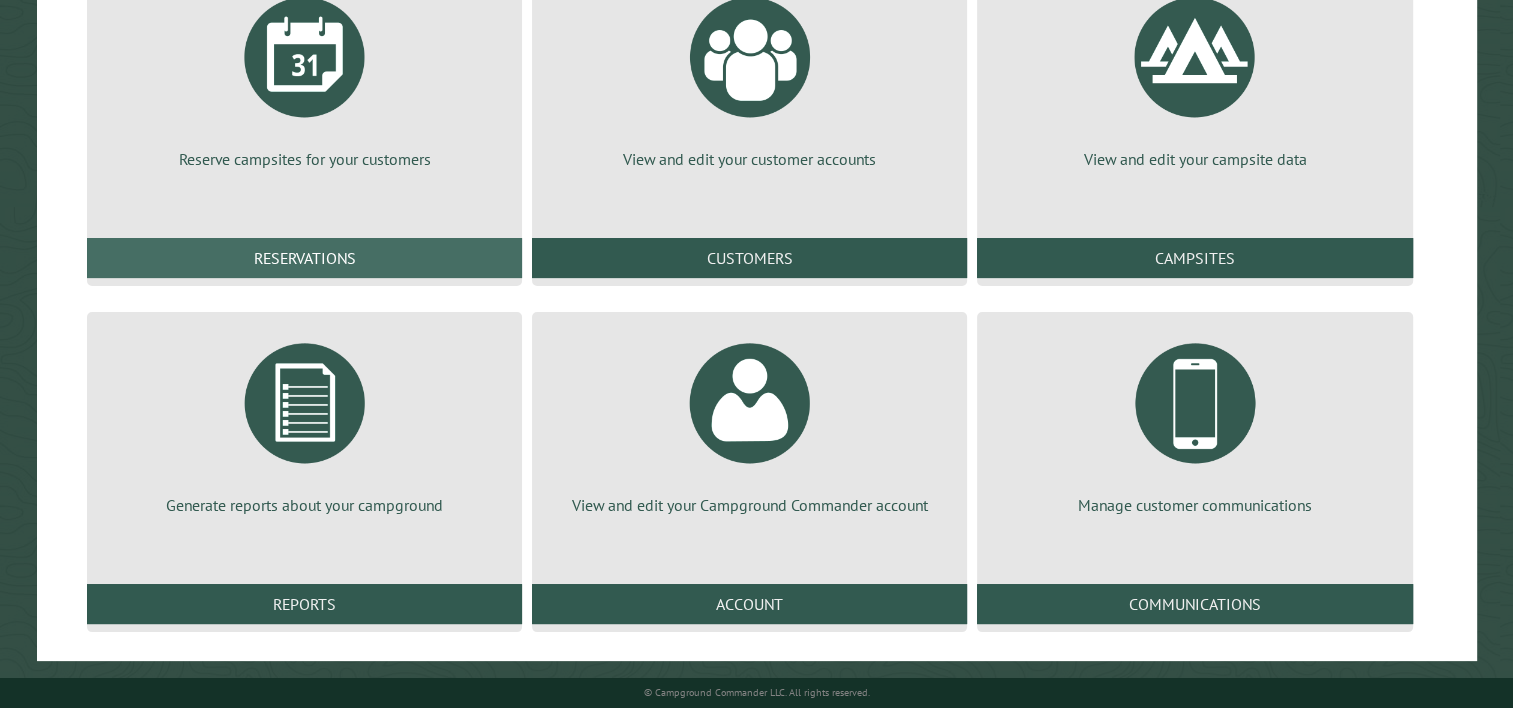 click on "Reservations" at bounding box center [304, 258] 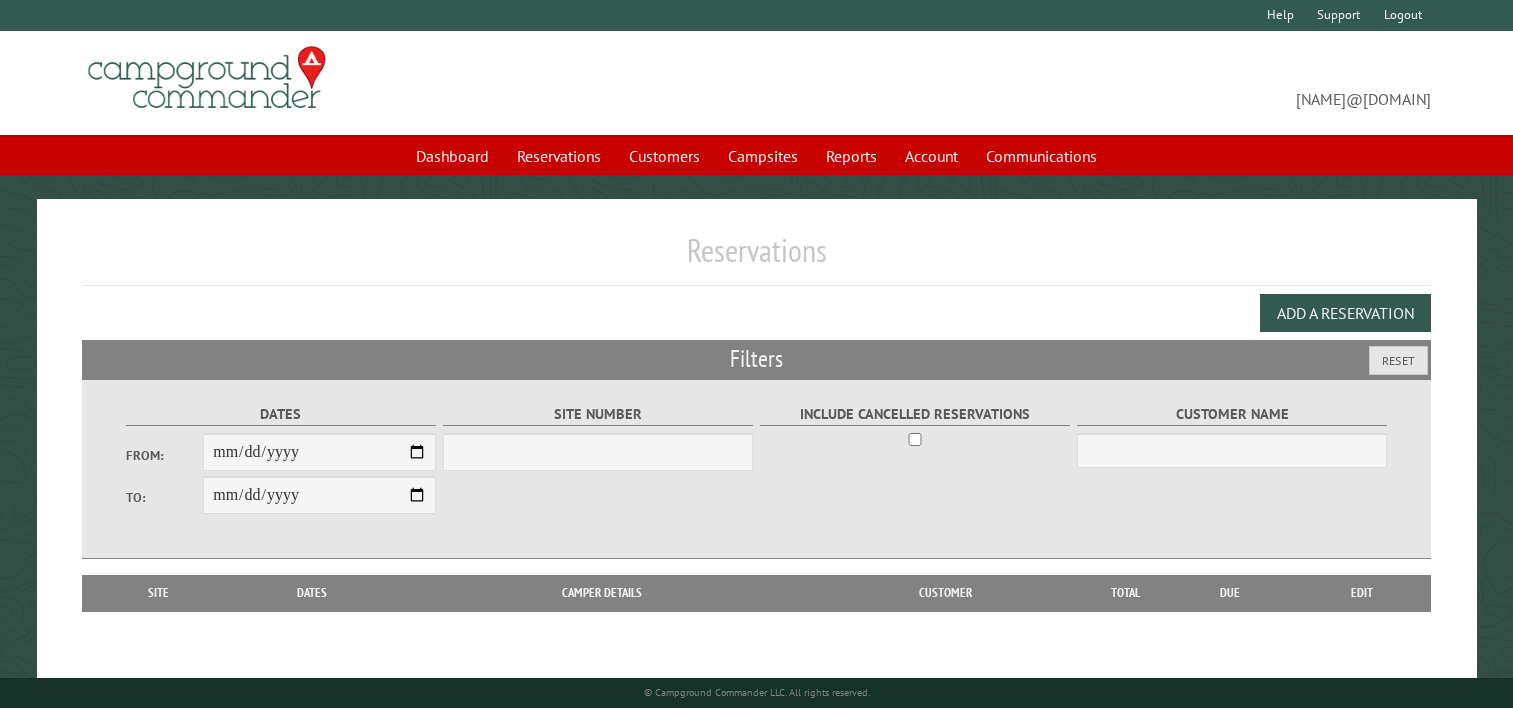 scroll, scrollTop: 0, scrollLeft: 0, axis: both 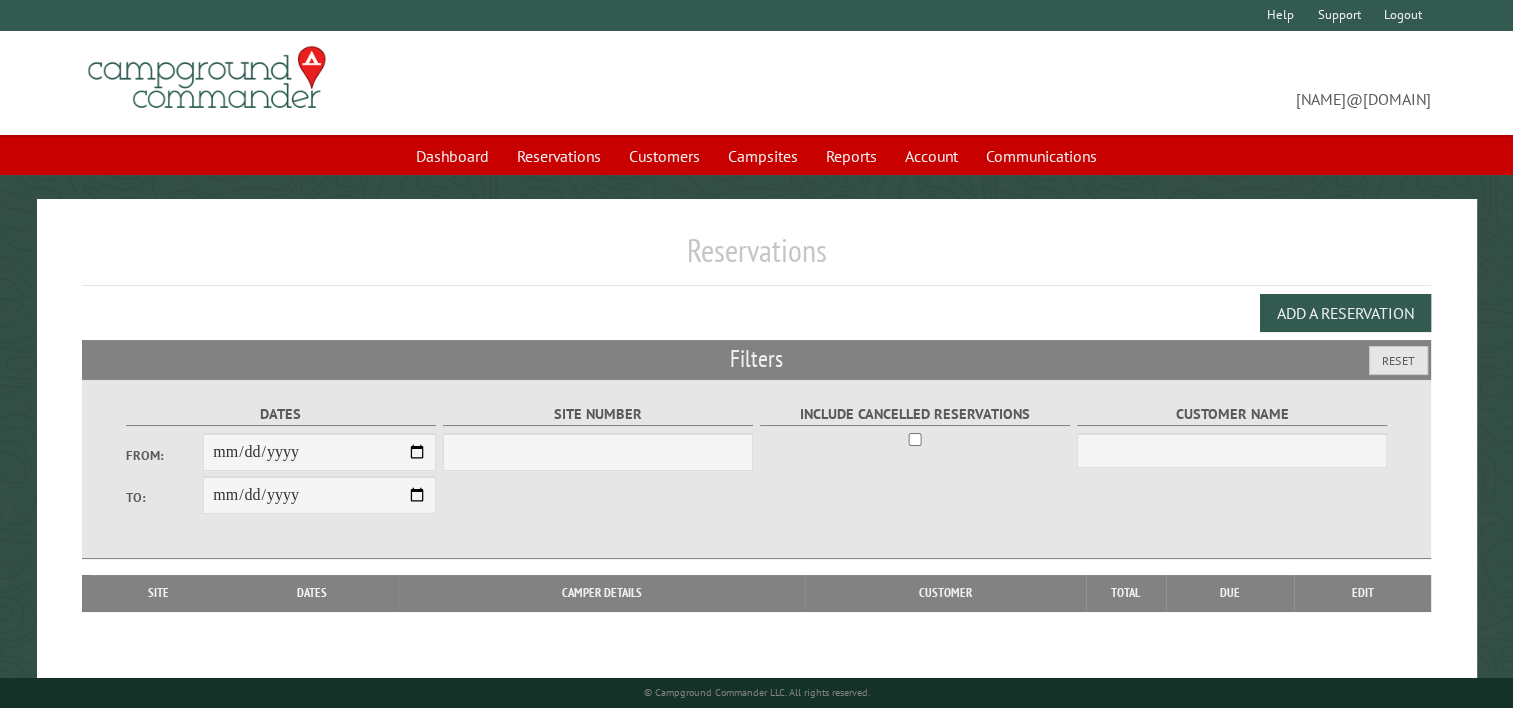 select on "***" 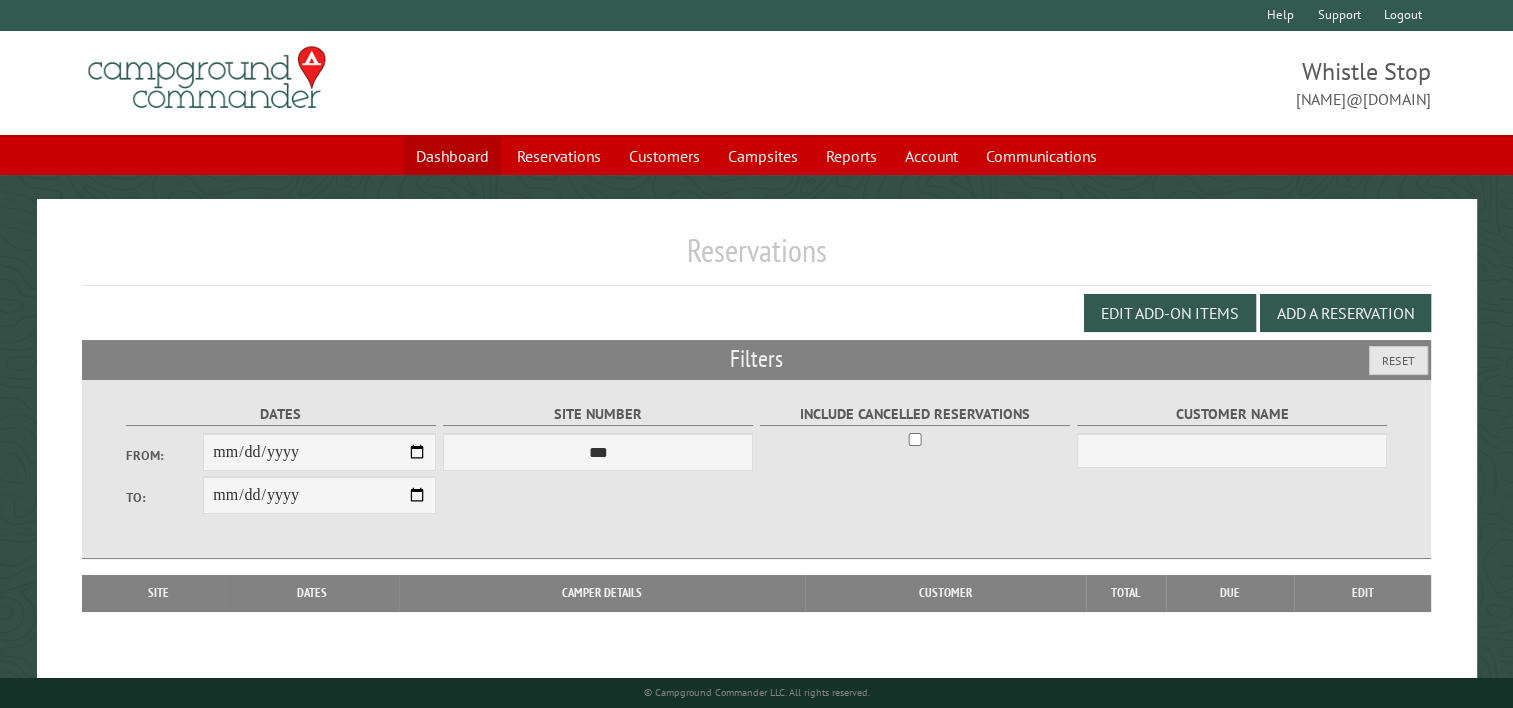click on "Dashboard" at bounding box center [452, 156] 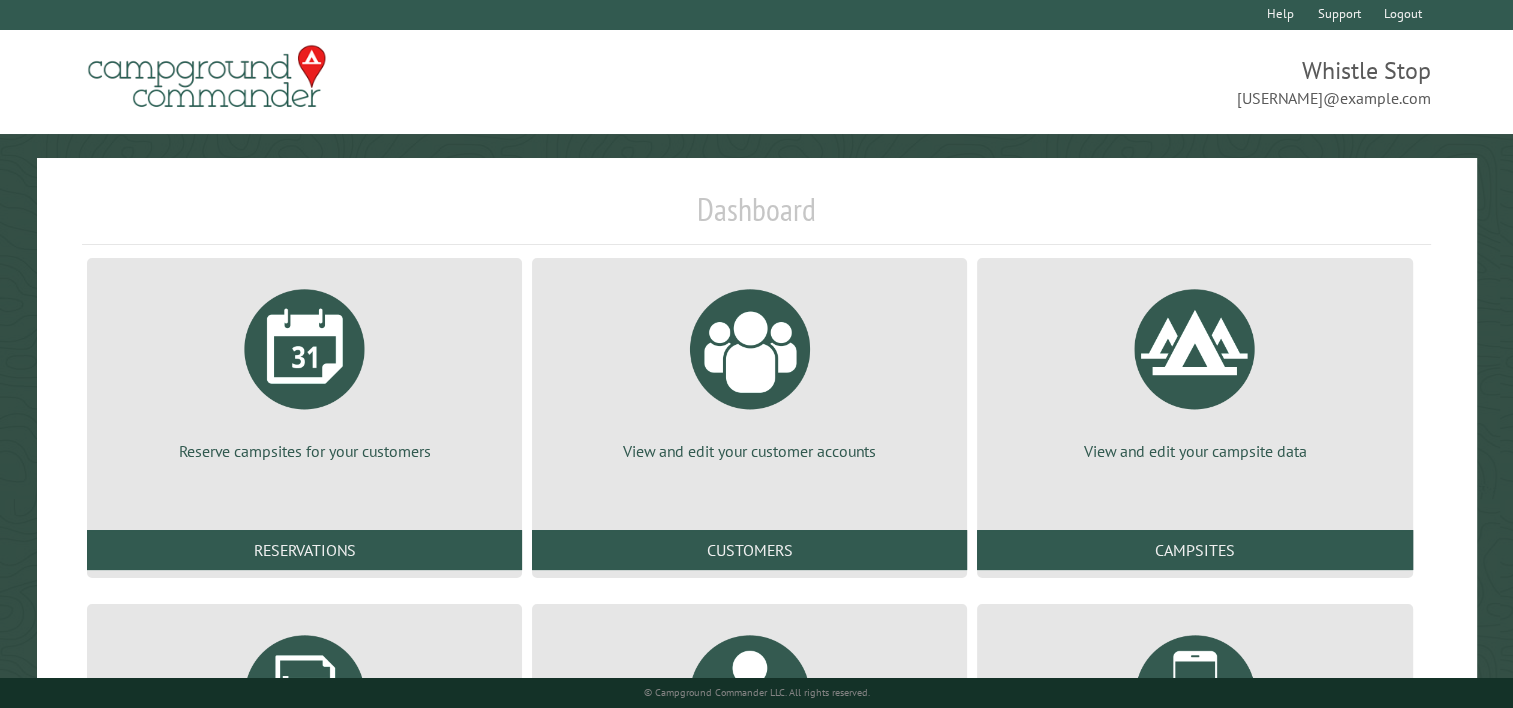 scroll, scrollTop: 0, scrollLeft: 0, axis: both 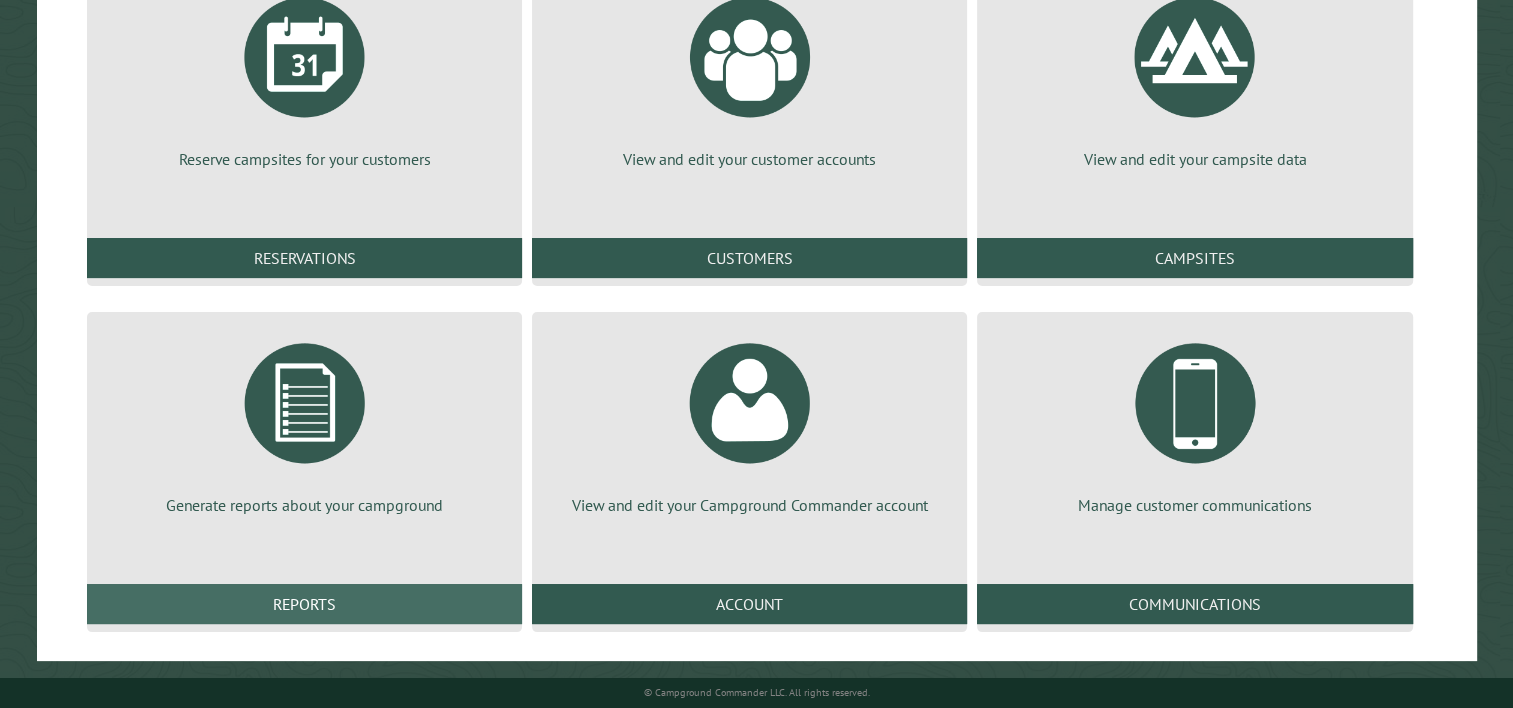 click on "Reports" at bounding box center (304, 604) 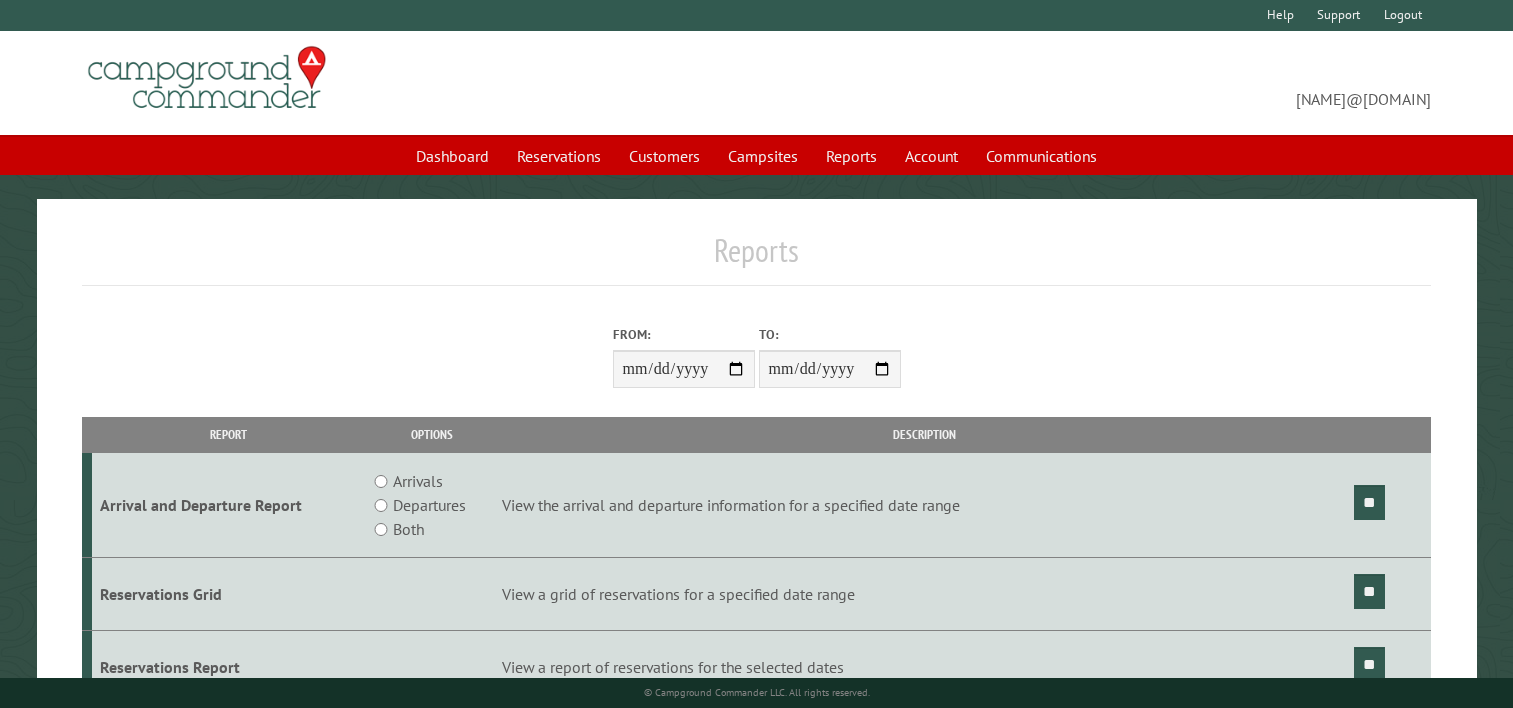 scroll, scrollTop: 0, scrollLeft: 0, axis: both 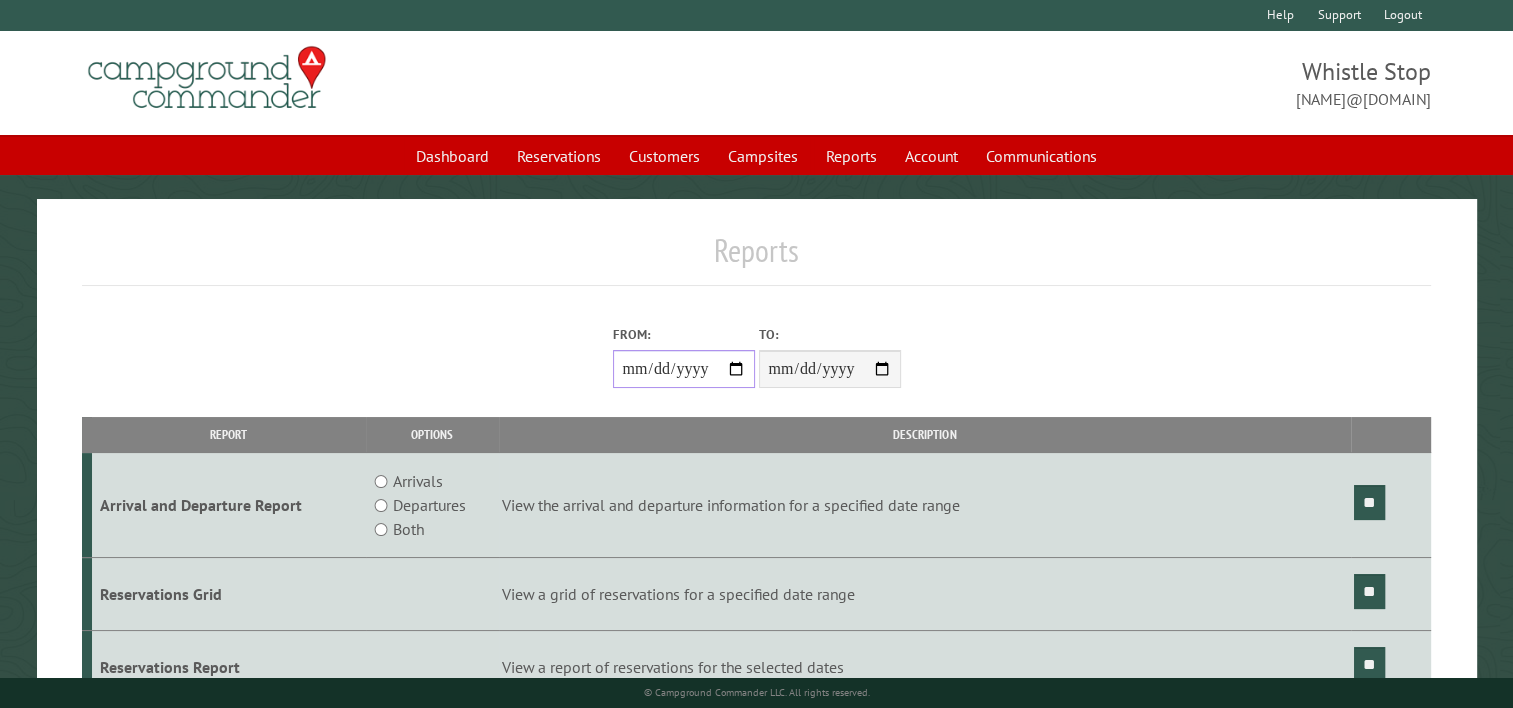 click on "From:" at bounding box center [684, 369] 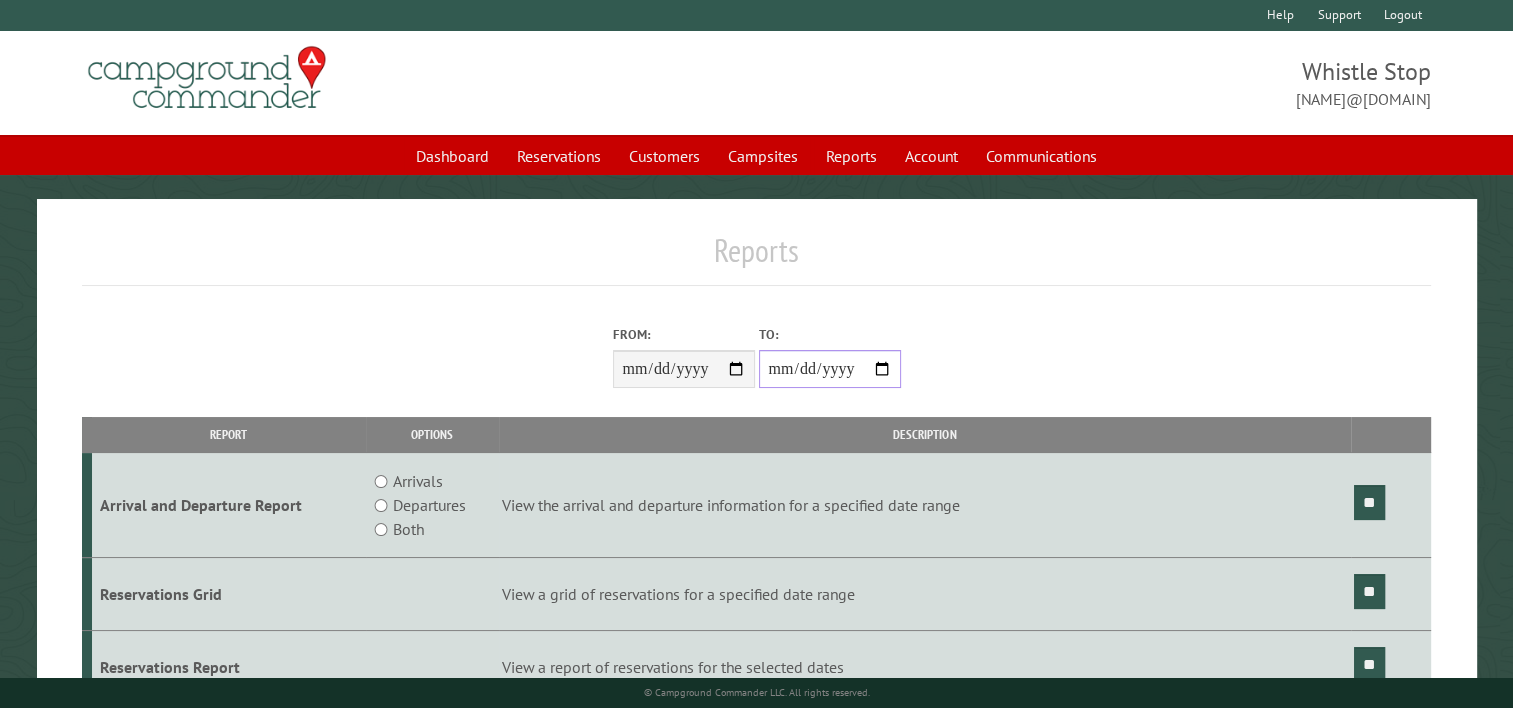 click on "**********" at bounding box center [830, 369] 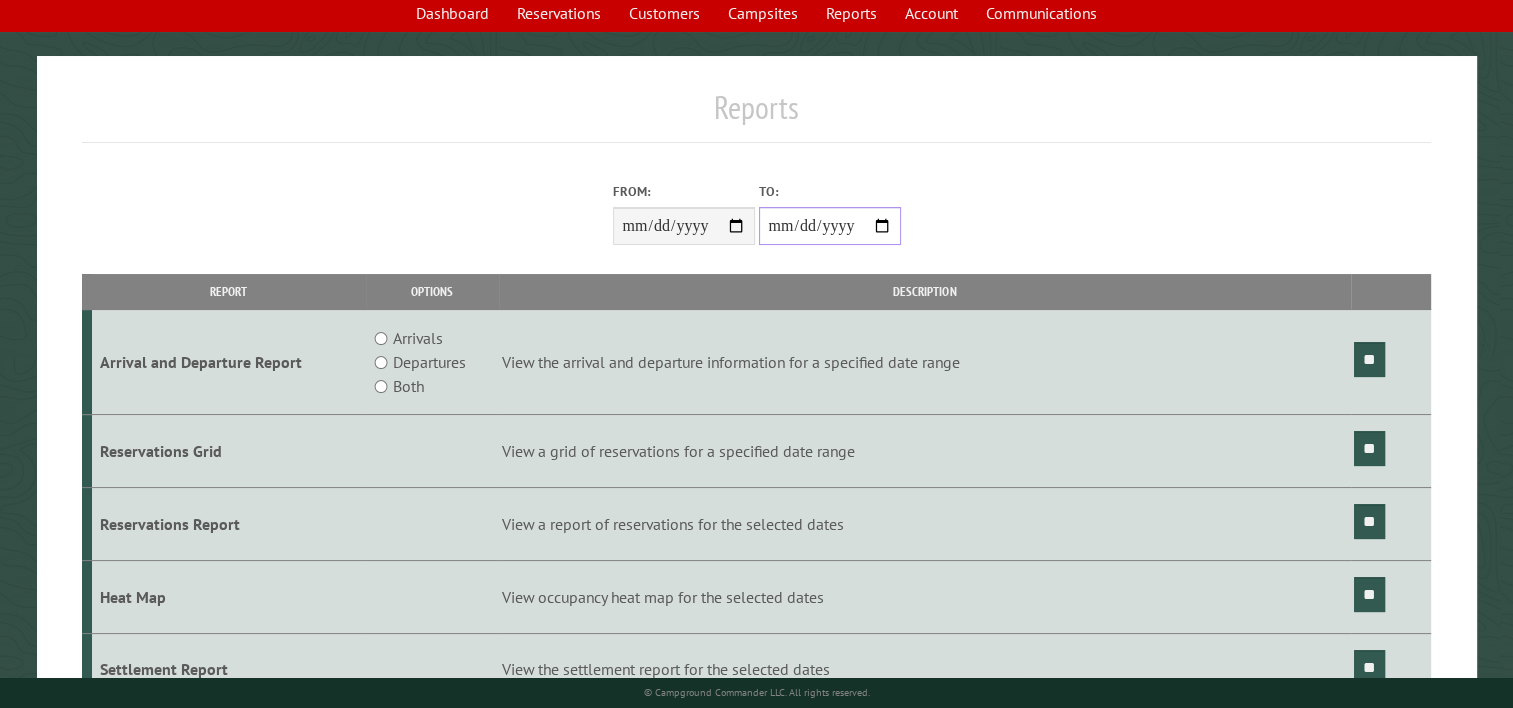 scroll, scrollTop: 200, scrollLeft: 0, axis: vertical 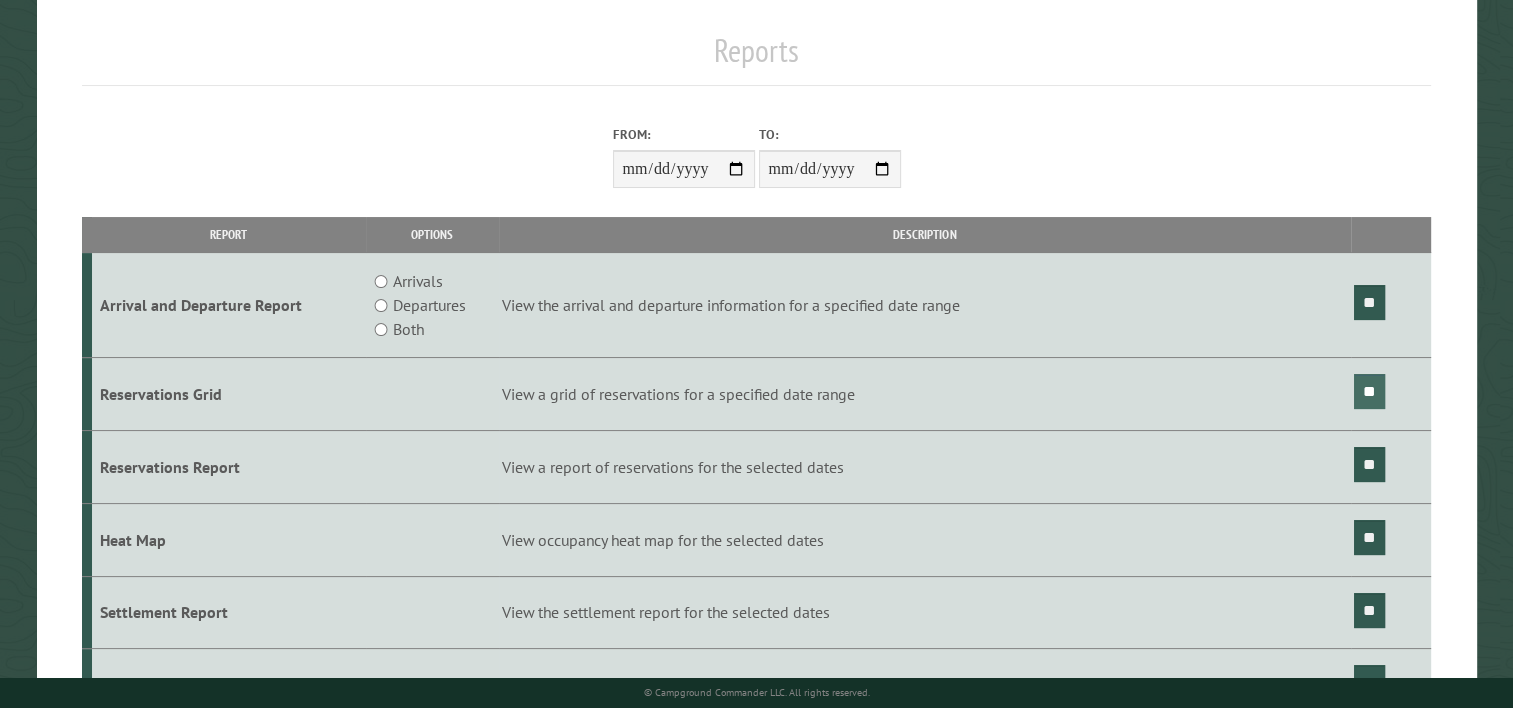 click on "**" at bounding box center [1369, 391] 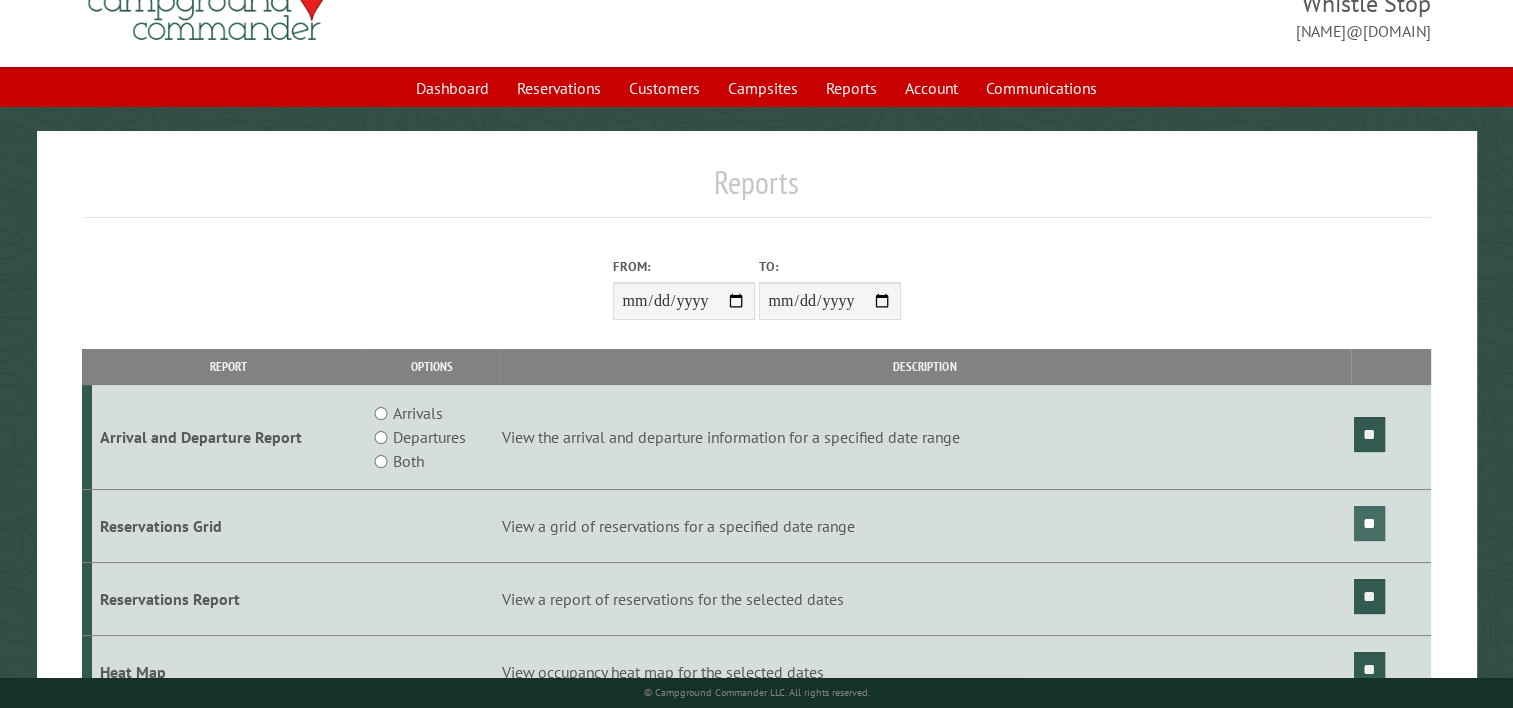 scroll, scrollTop: 0, scrollLeft: 0, axis: both 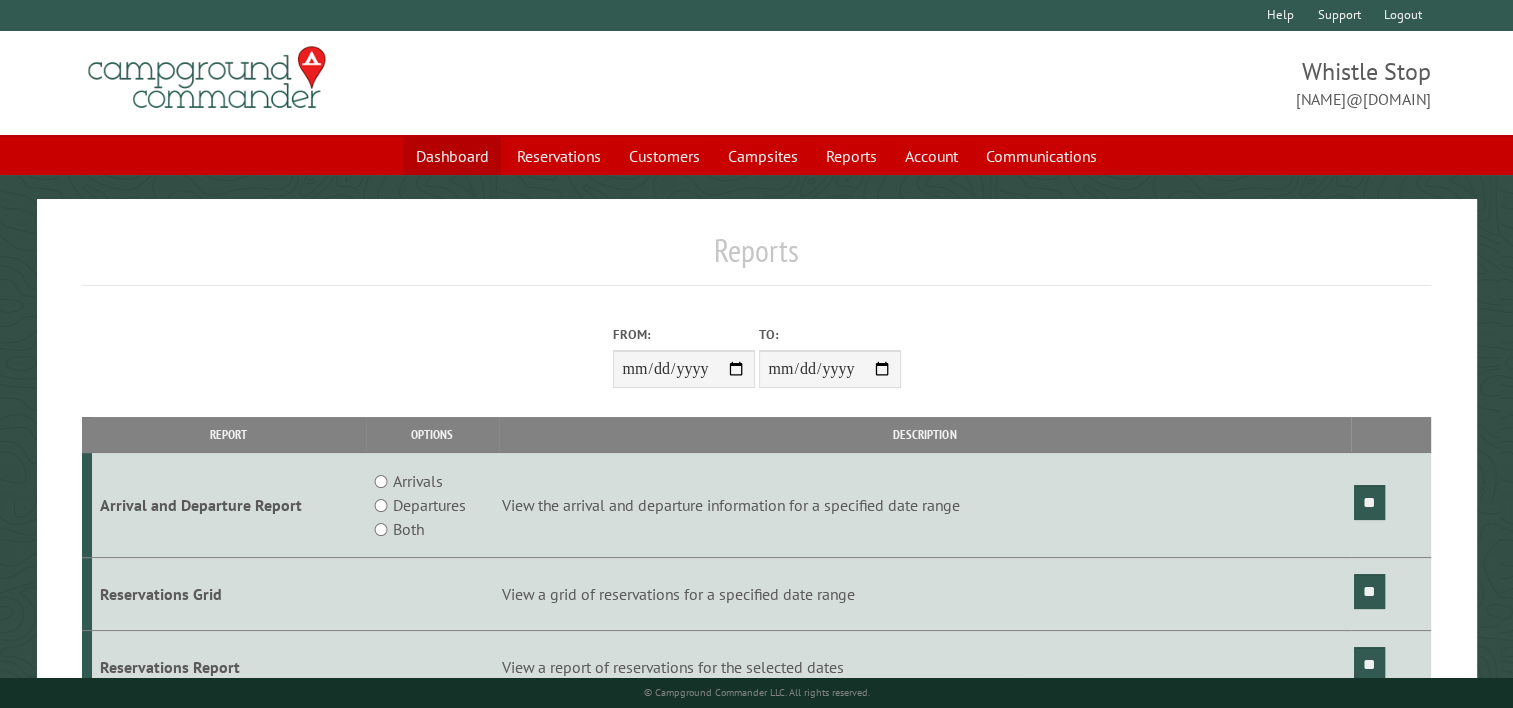 click on "Dashboard" at bounding box center [452, 156] 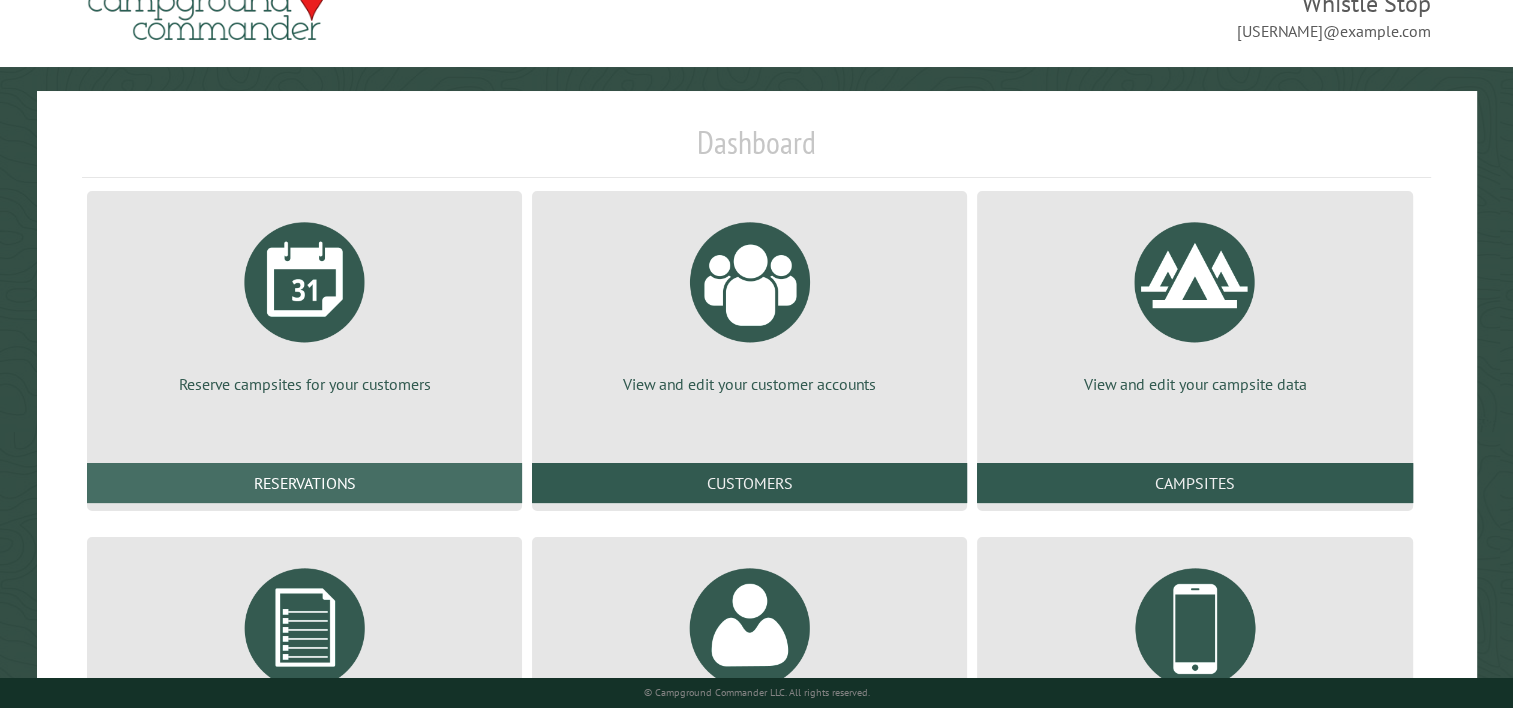 scroll, scrollTop: 293, scrollLeft: 0, axis: vertical 